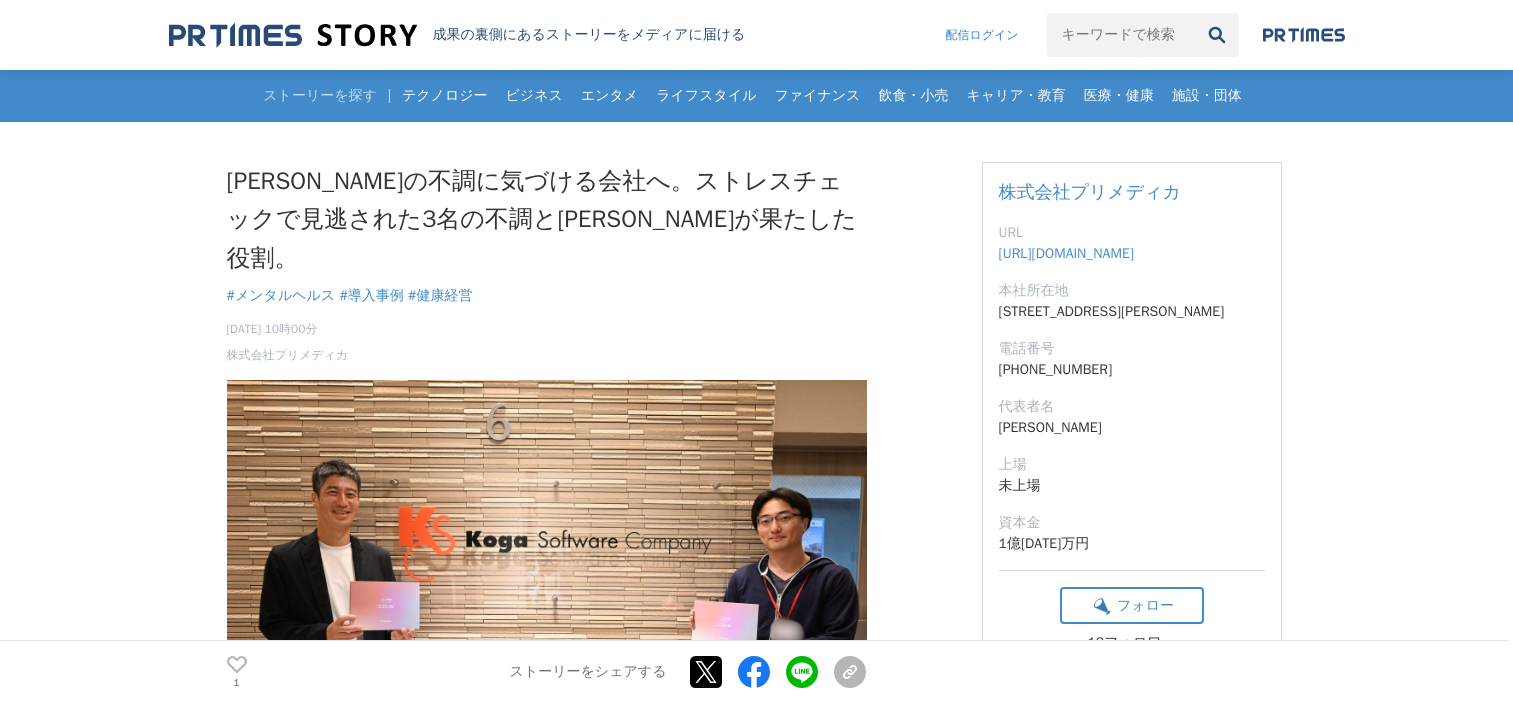 scroll, scrollTop: 348, scrollLeft: 0, axis: vertical 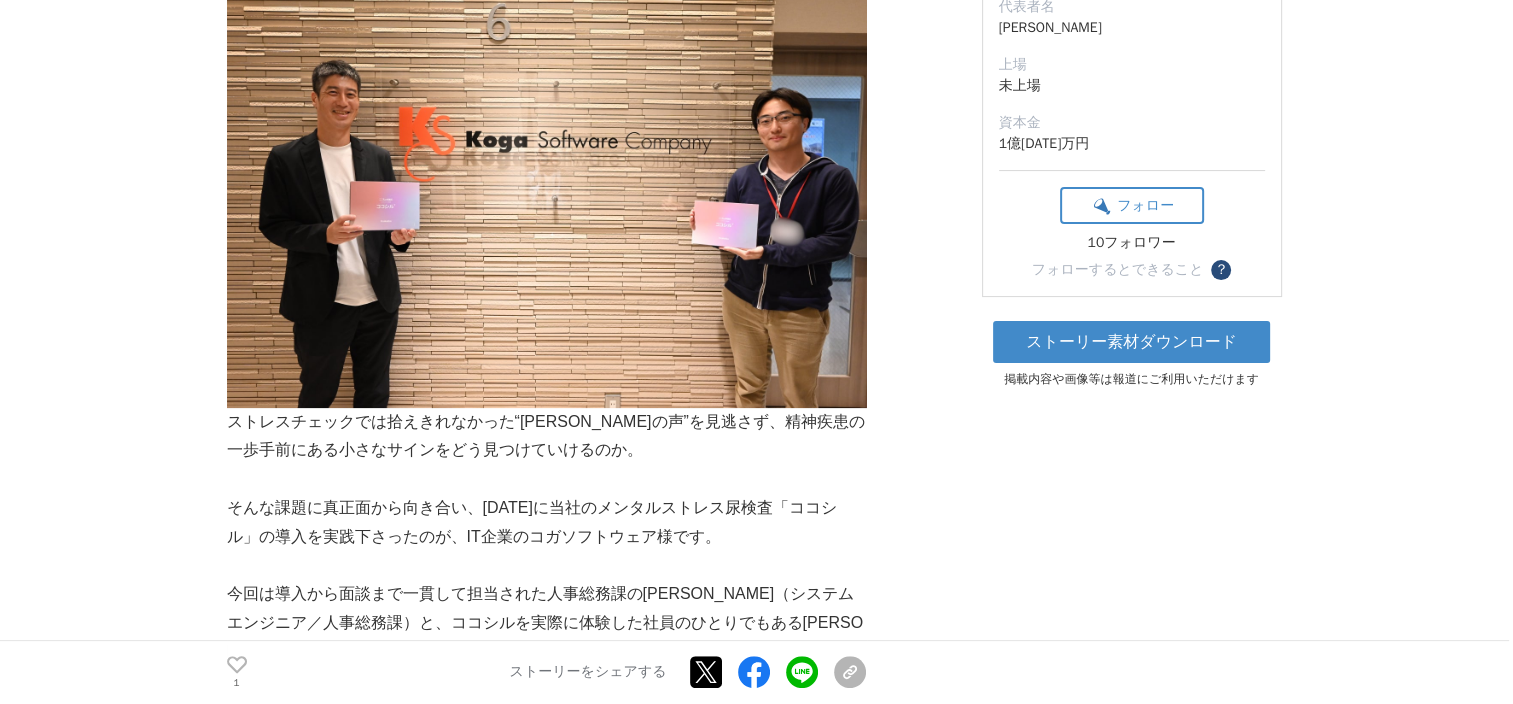 click on "こころの不調に気づける会社へ。ストレスチェックで見逃された3名の不調とココシルが果たした役割。
メンタルヘルス
#メンタルヘルス
#導入事例
1 1 1" at bounding box center (756, 4910) 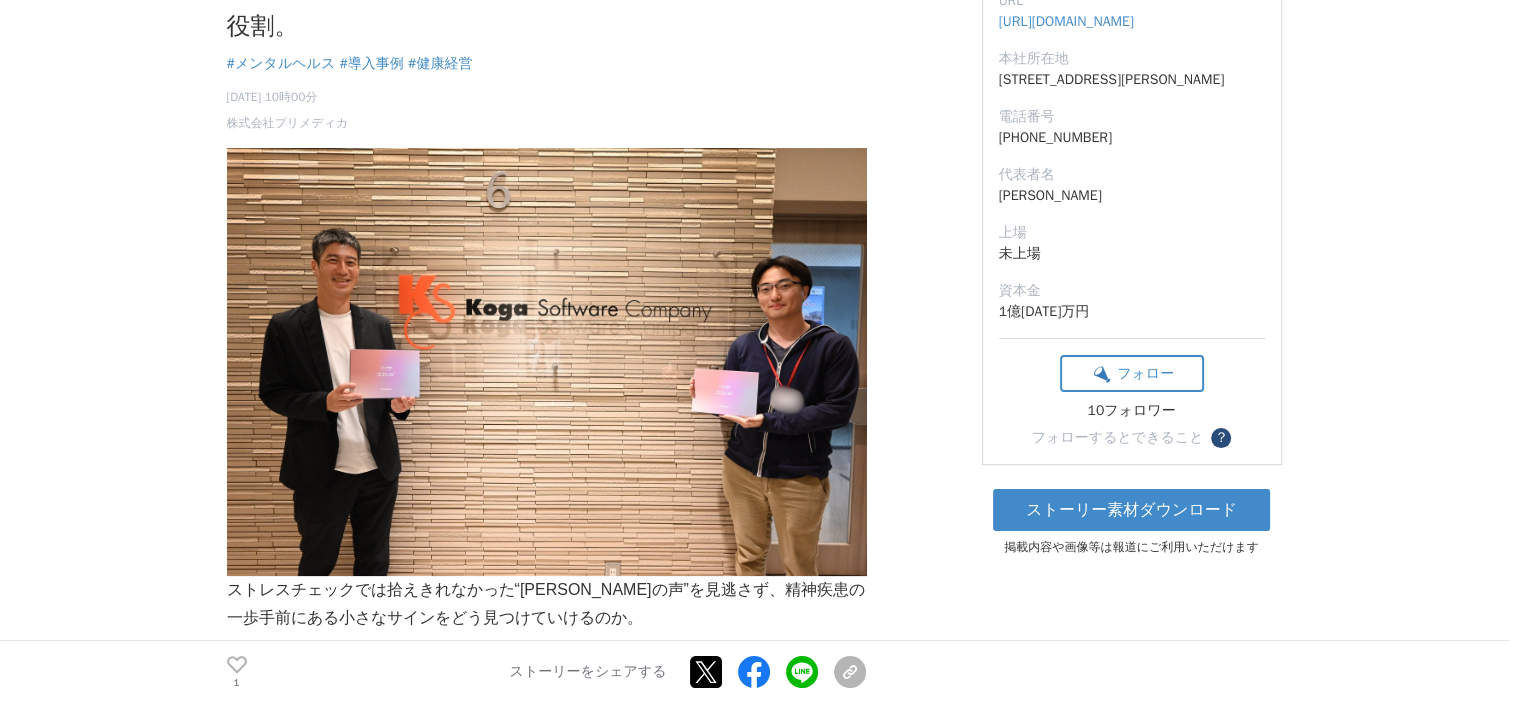 scroll, scrollTop: 0, scrollLeft: 0, axis: both 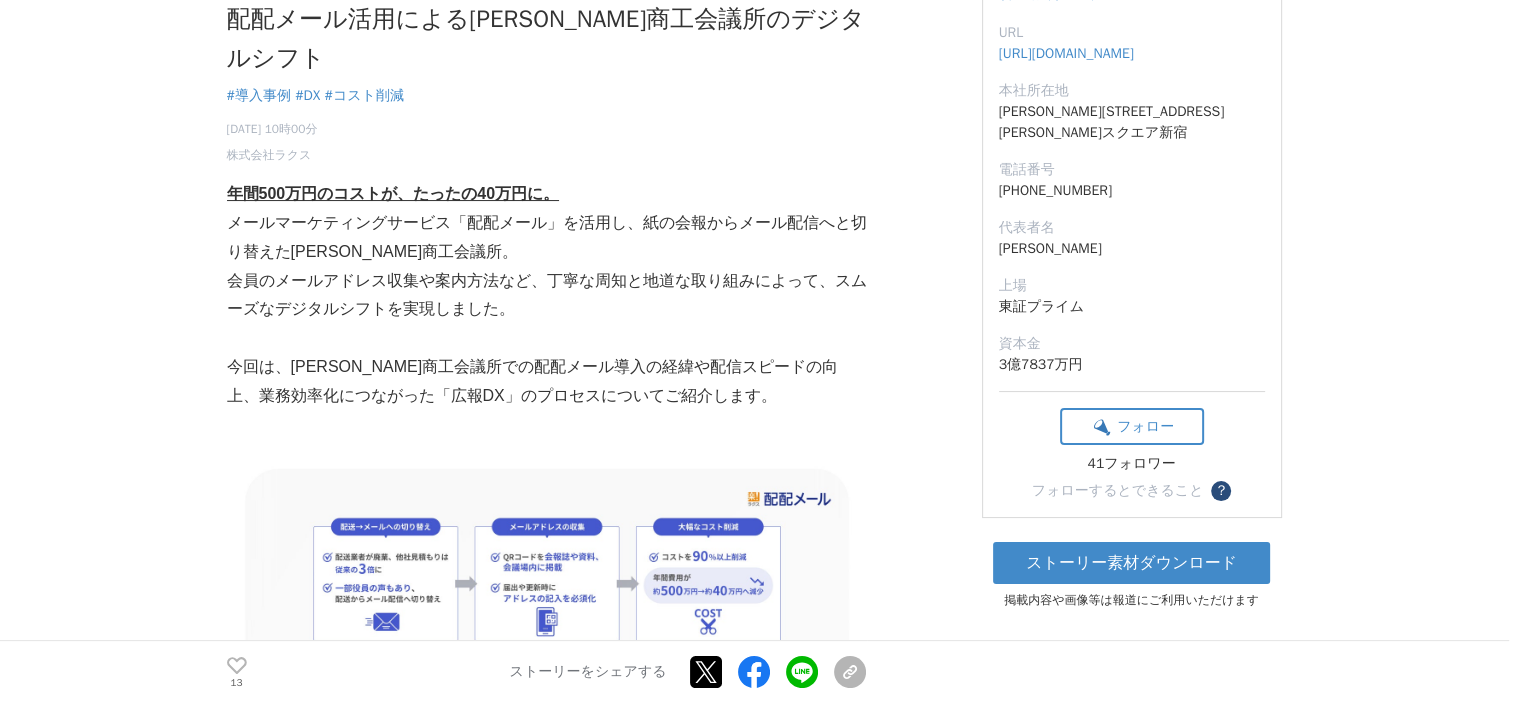 click on "今回は、春日部商工会議所での配配メール導入の経緯や配信スピードの向上、業務効率化につながった「広報DX」のプロセスについてご紹介します。" at bounding box center [547, 382] 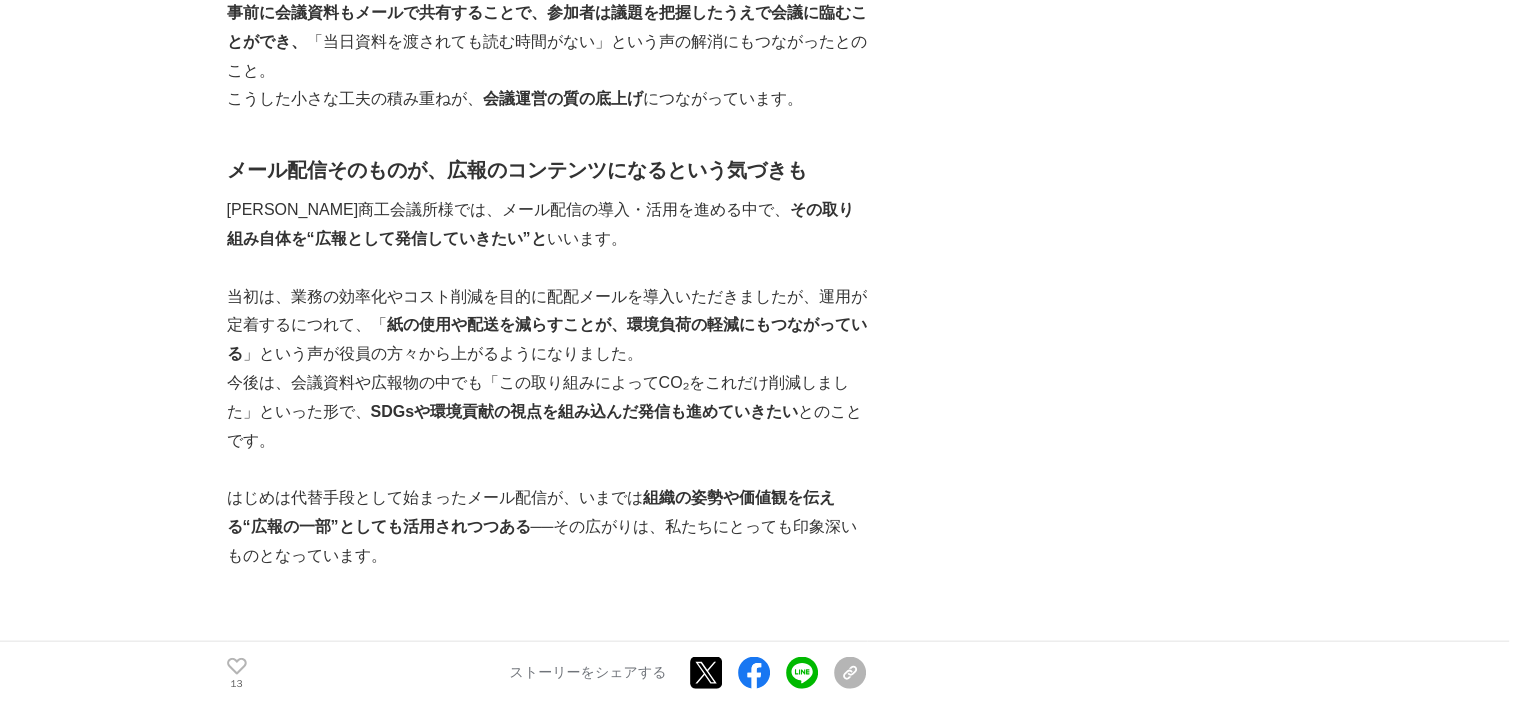 scroll, scrollTop: 4300, scrollLeft: 0, axis: vertical 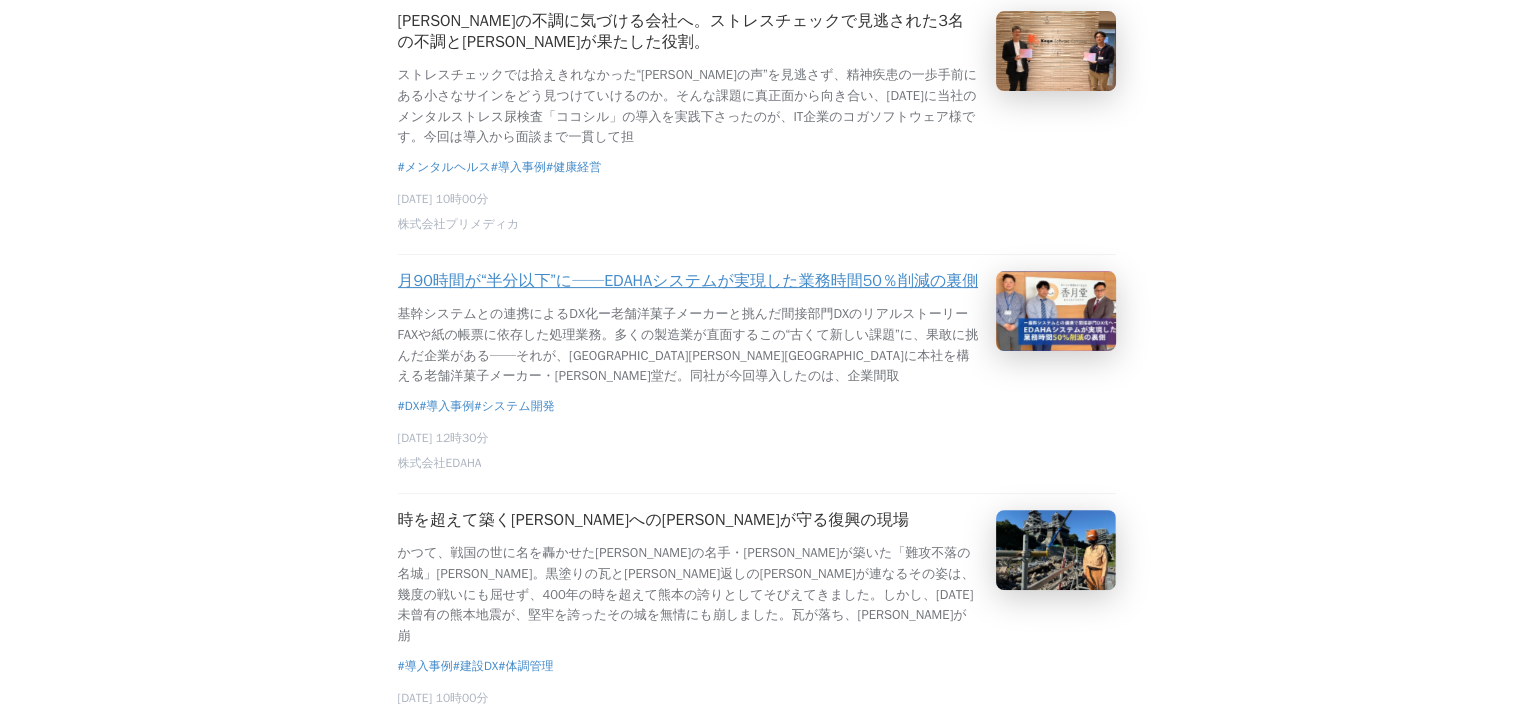 click on "月90時間が“半分以下”に──EDAHAシステムが実現した業務時間50％削減の裏側" at bounding box center [688, 281] 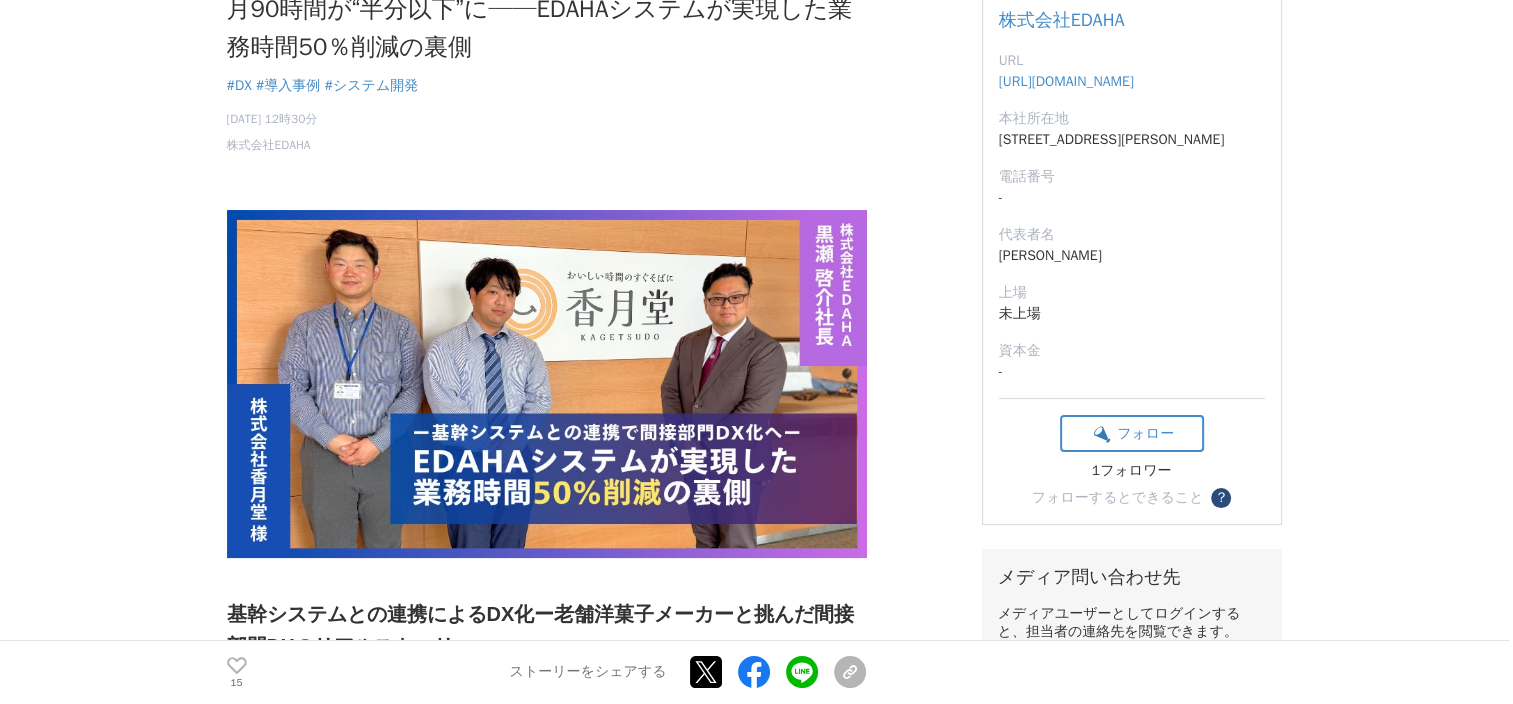 scroll, scrollTop: 0, scrollLeft: 0, axis: both 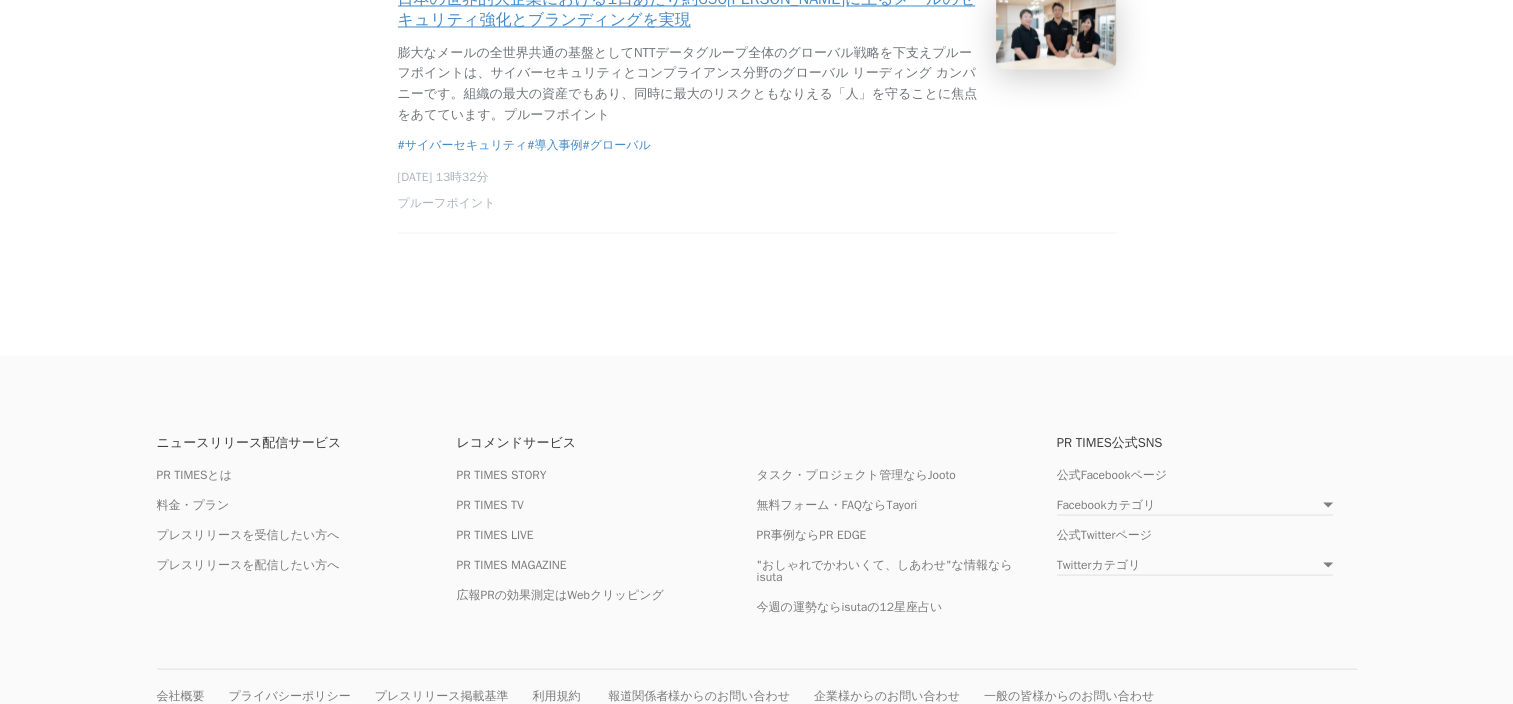 click on "日本の世界的大企業における1日あたり約650万通に上るメールのセキュリティ強化とブランディングを実現" at bounding box center (689, 10) 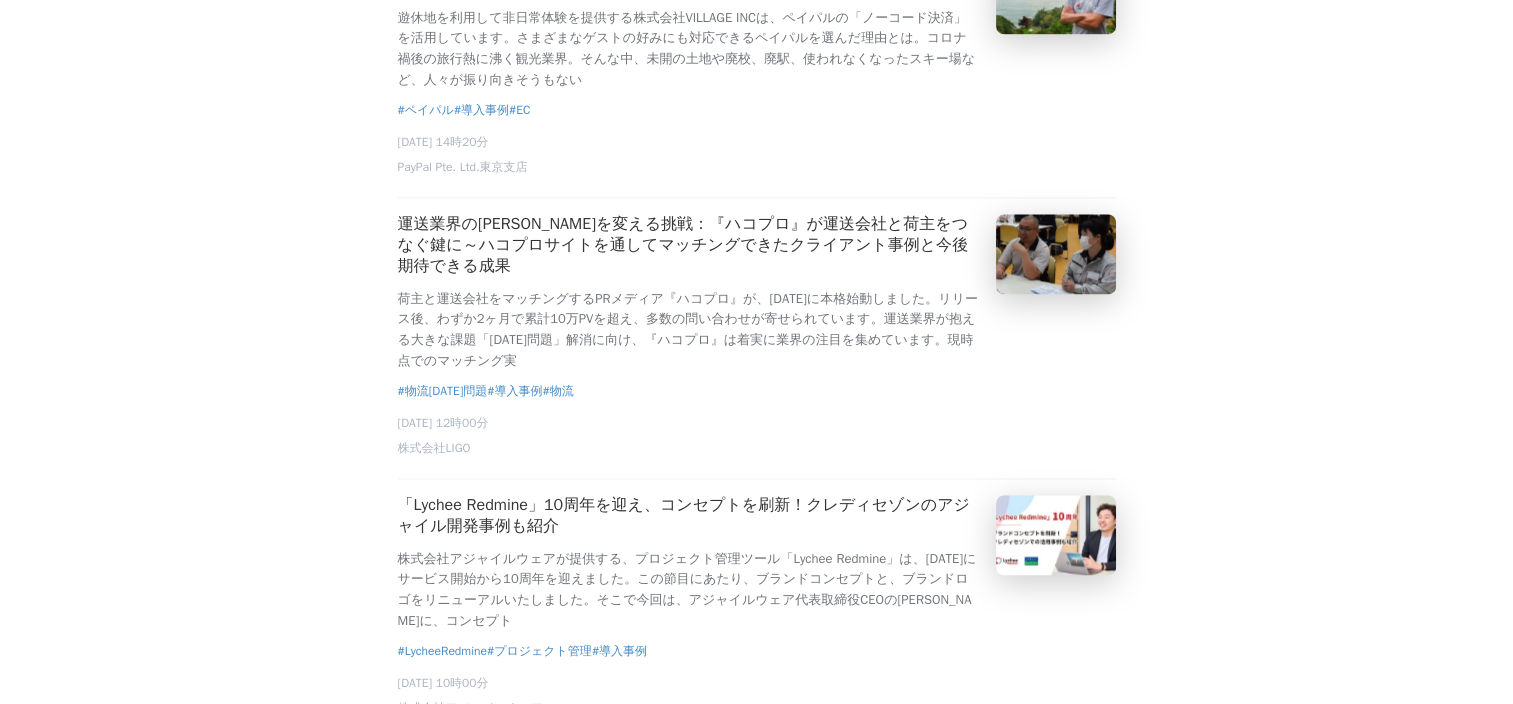 scroll, scrollTop: 2800, scrollLeft: 0, axis: vertical 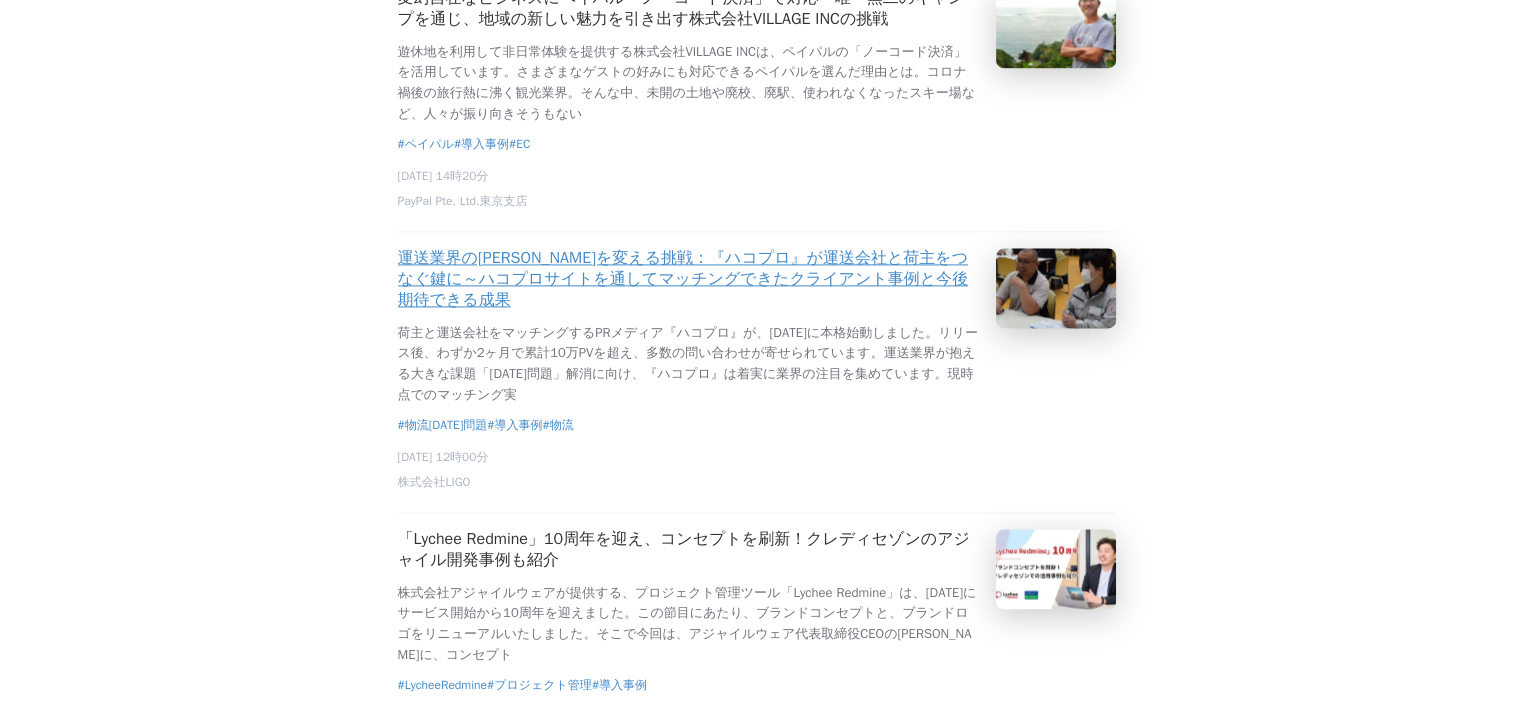 click on "運送業界の未来を変える挑戦：『ハコプロ』が運送会社と荷主をつなぐ鍵に～ハコプロサイトを通してマッチングできたクライアント事例と今後期待できる成果" at bounding box center (689, 279) 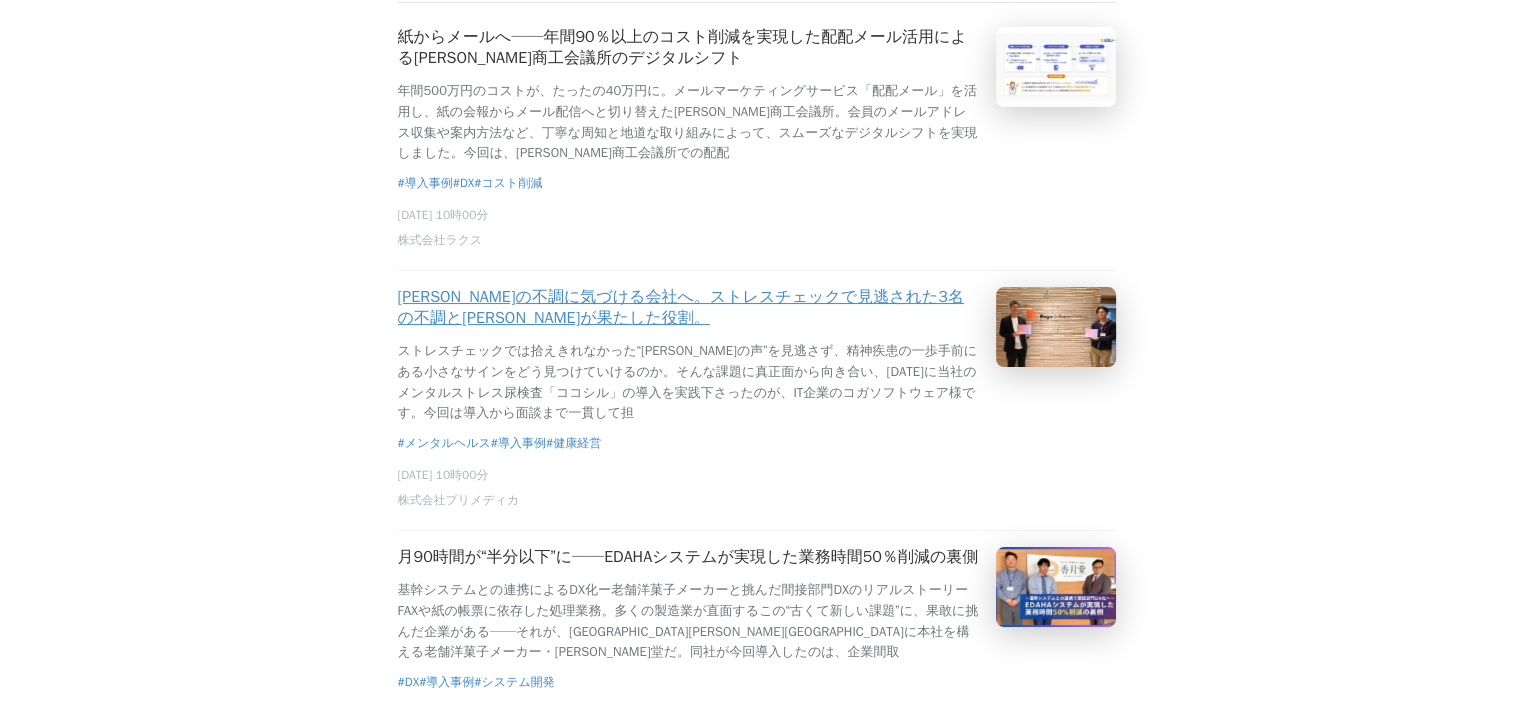 scroll, scrollTop: 600, scrollLeft: 0, axis: vertical 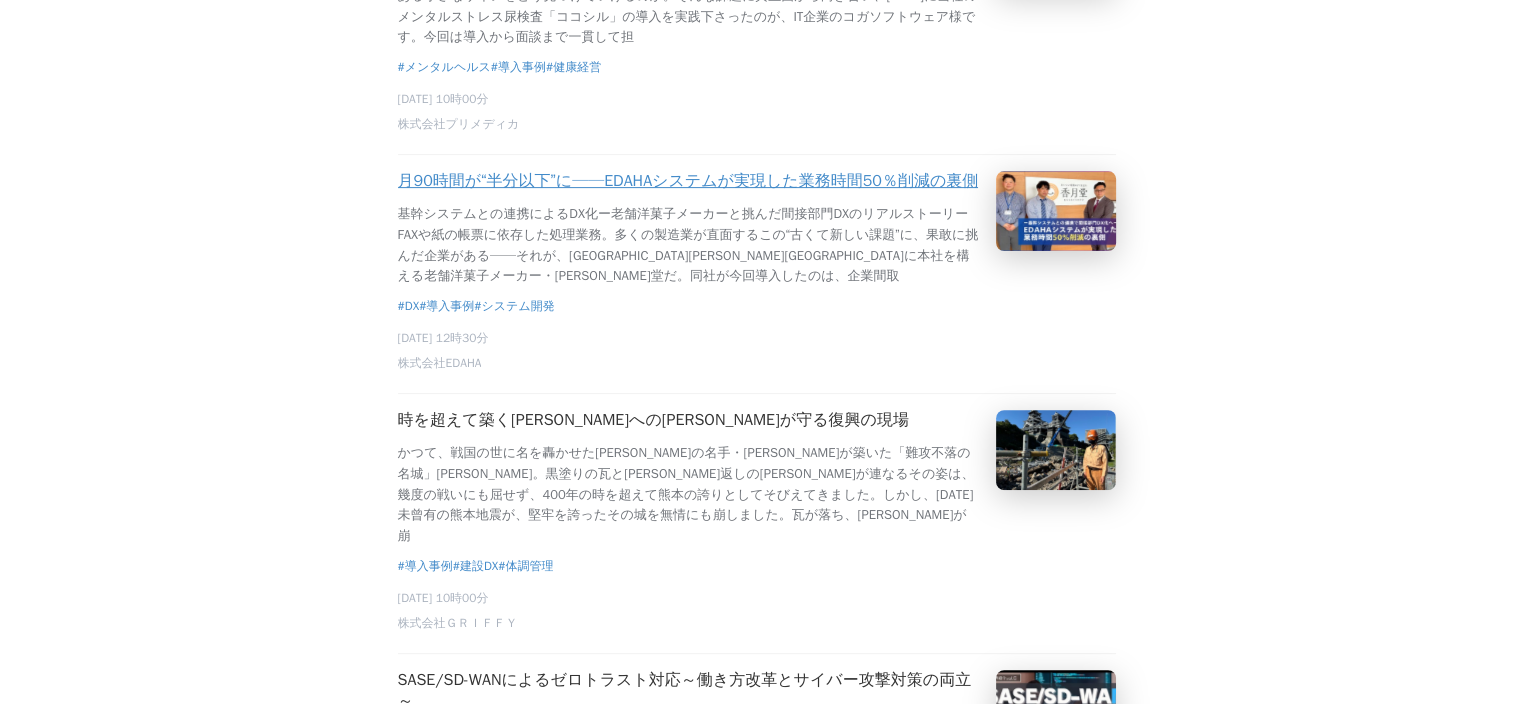 click on "月90時間が“半分以下”に──EDAHAシステムが実現した業務時間50％削減の裏側" at bounding box center (688, 181) 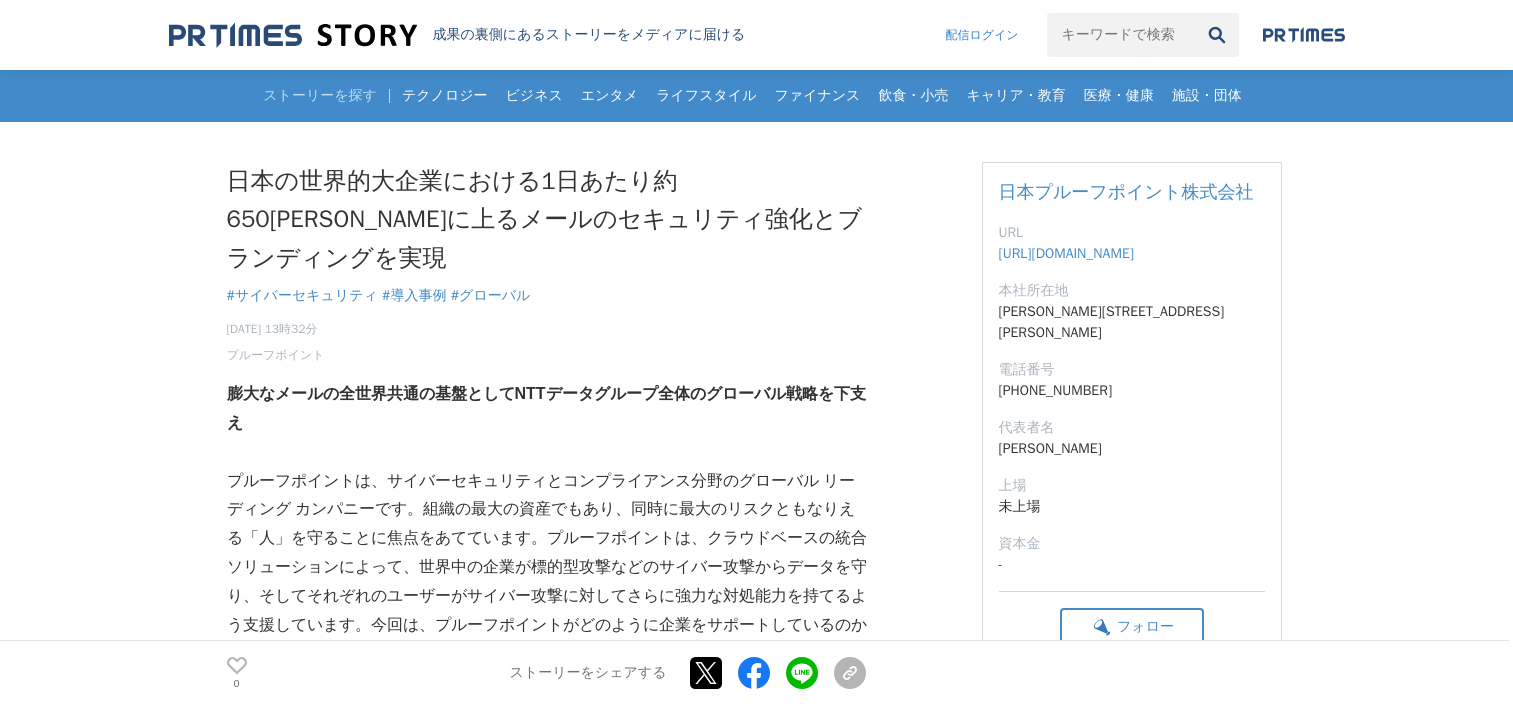 scroll, scrollTop: 0, scrollLeft: 0, axis: both 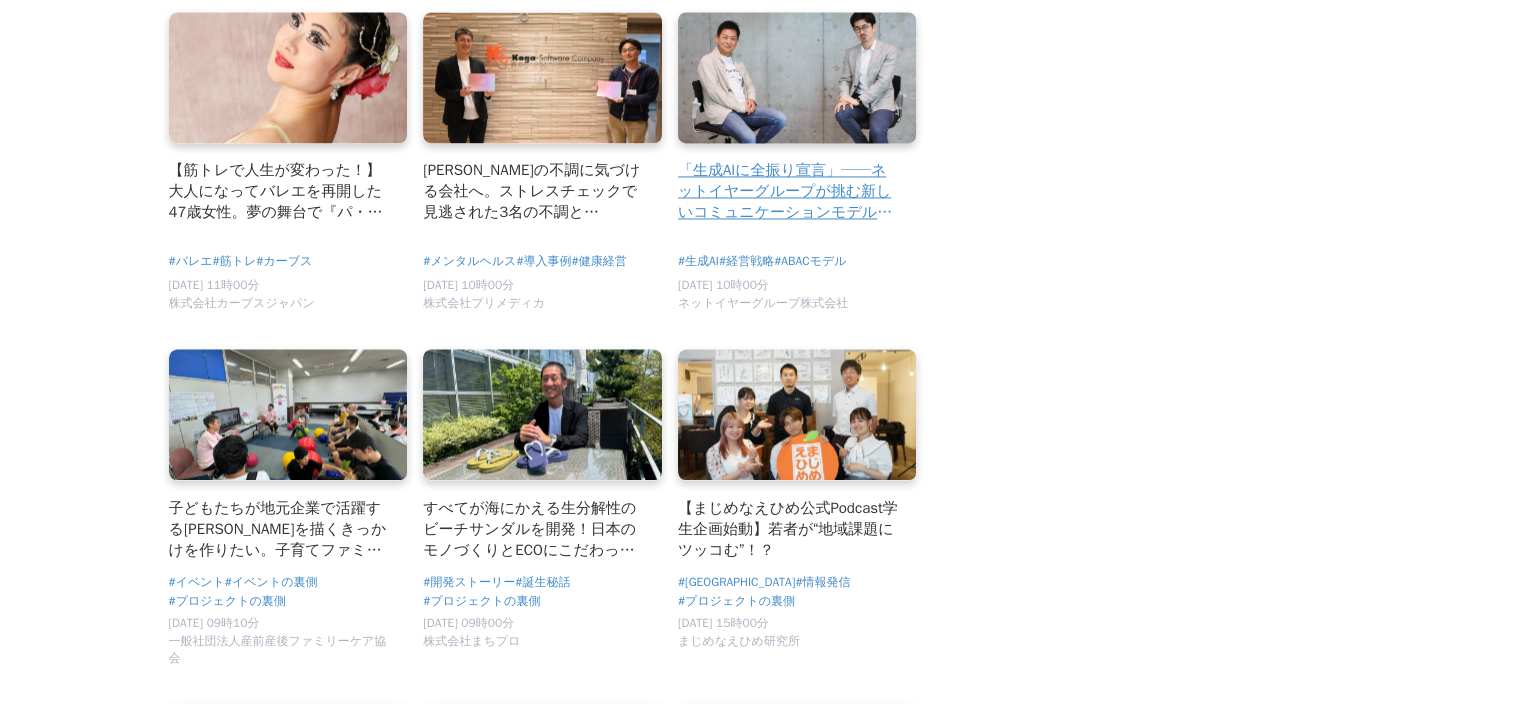 click on "「生成AIに全振り宣言」──ネットイヤーグループが挑む新しいコミュニケーションモデルの創造" at bounding box center (789, 191) 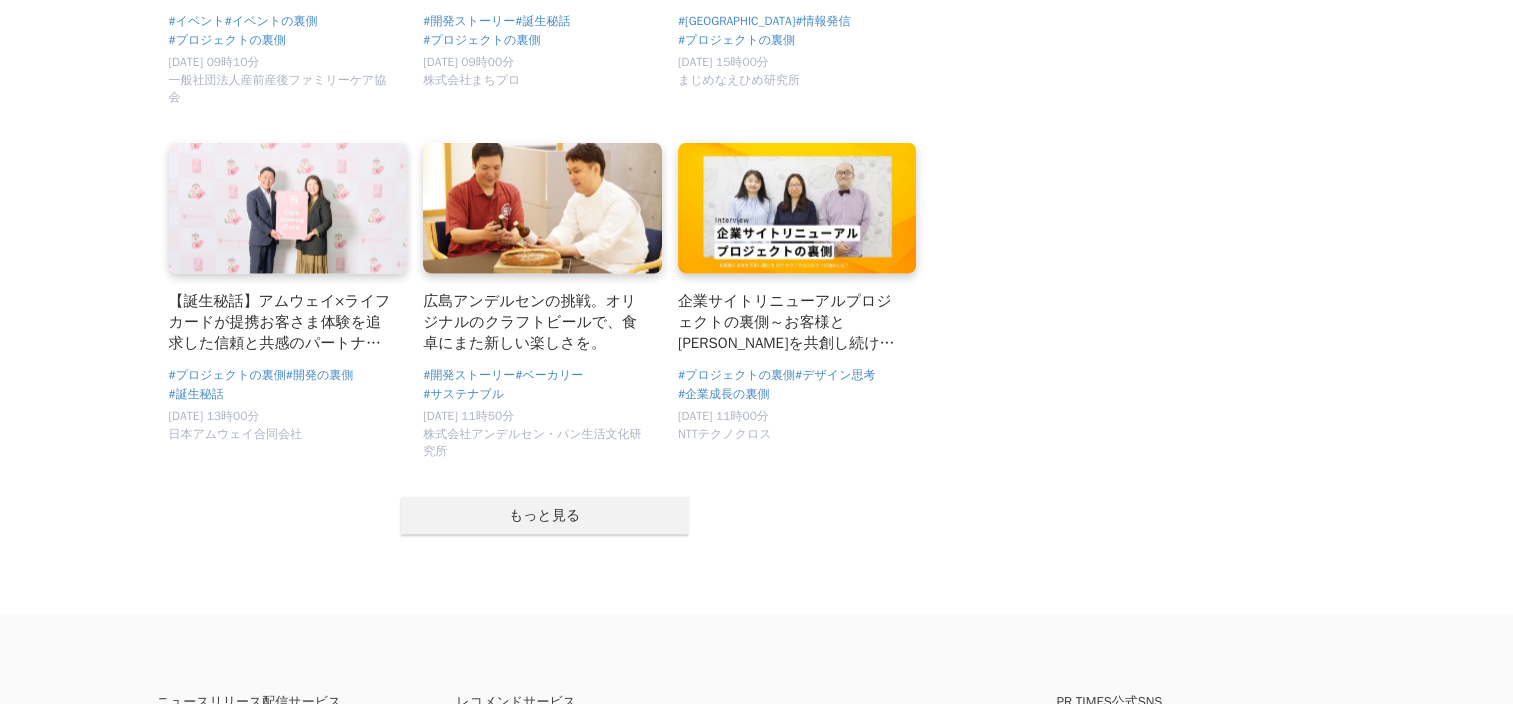 scroll, scrollTop: 3900, scrollLeft: 0, axis: vertical 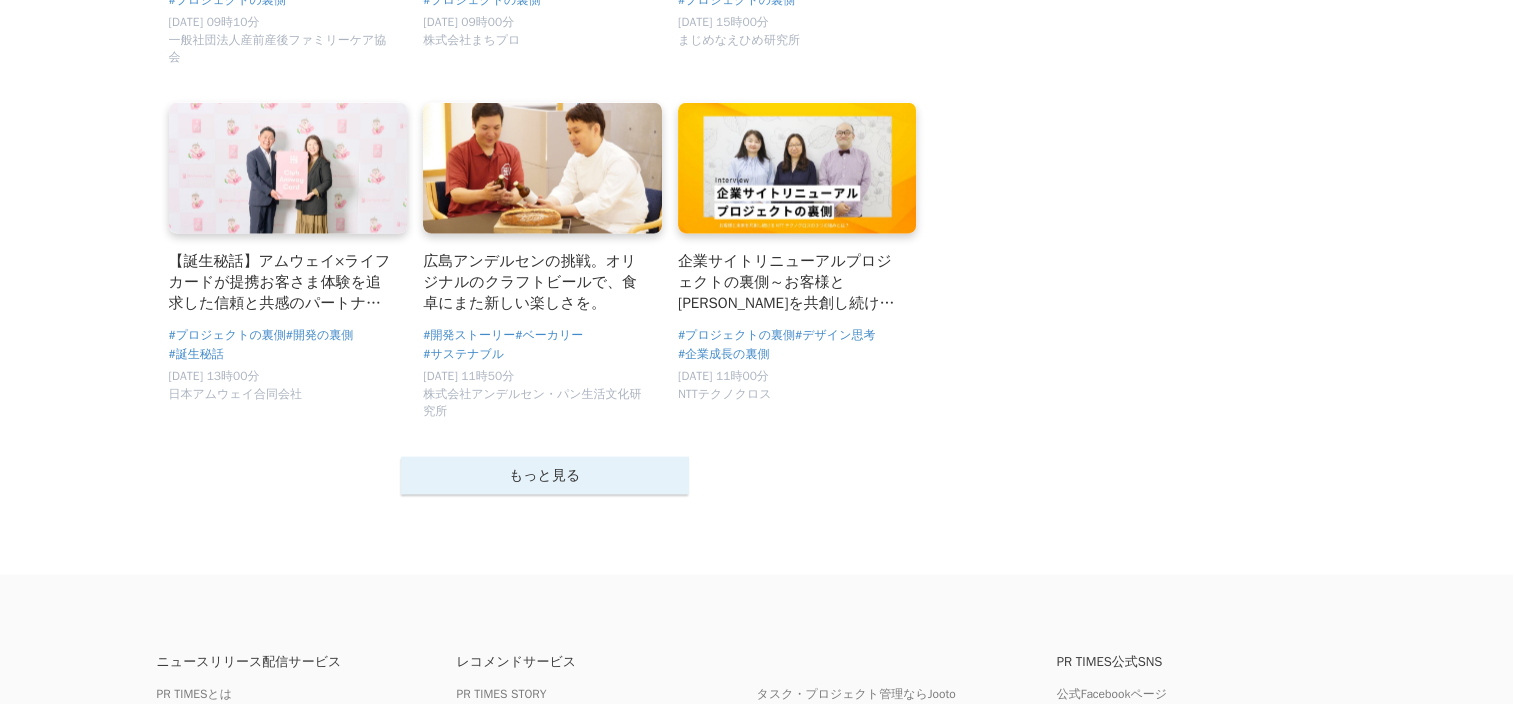 click on "もっと見る" at bounding box center [545, 476] 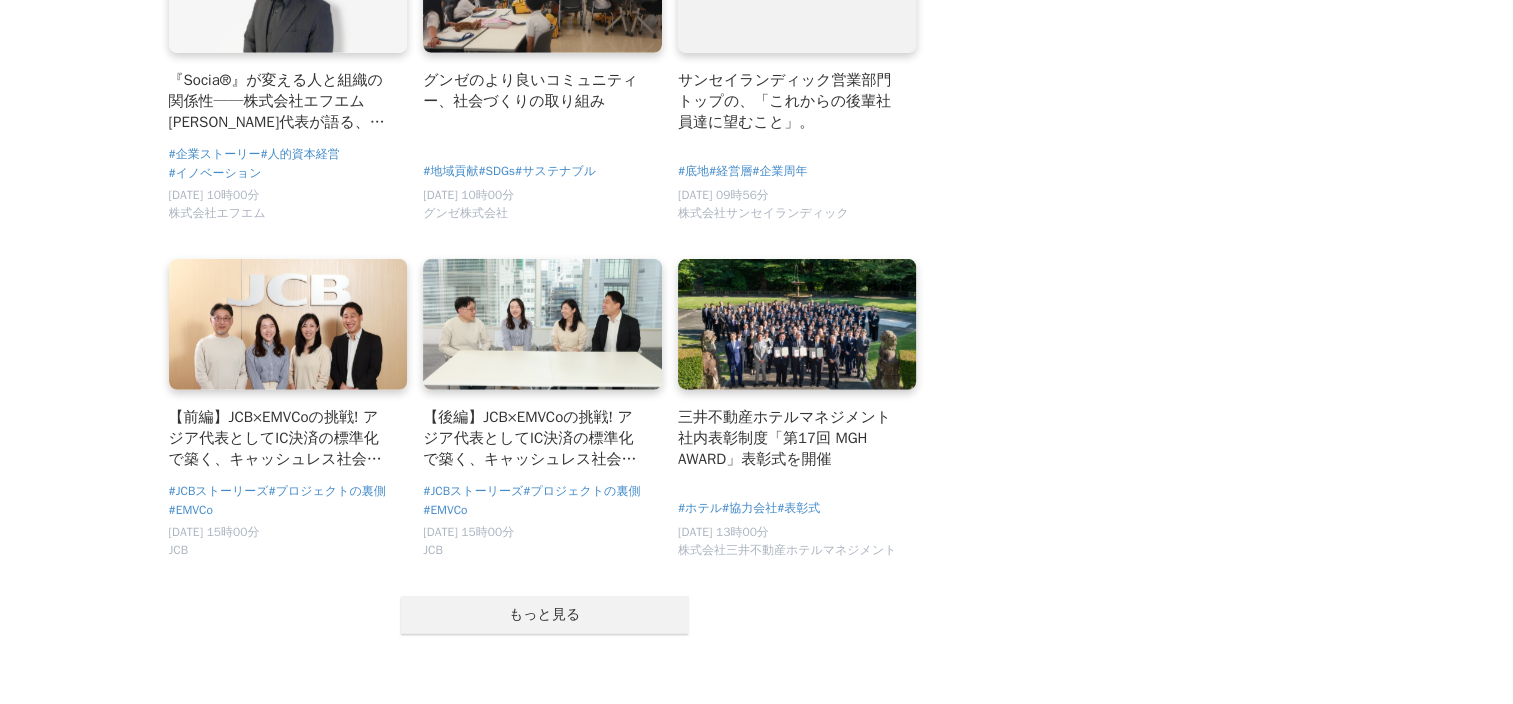 scroll, scrollTop: 5900, scrollLeft: 0, axis: vertical 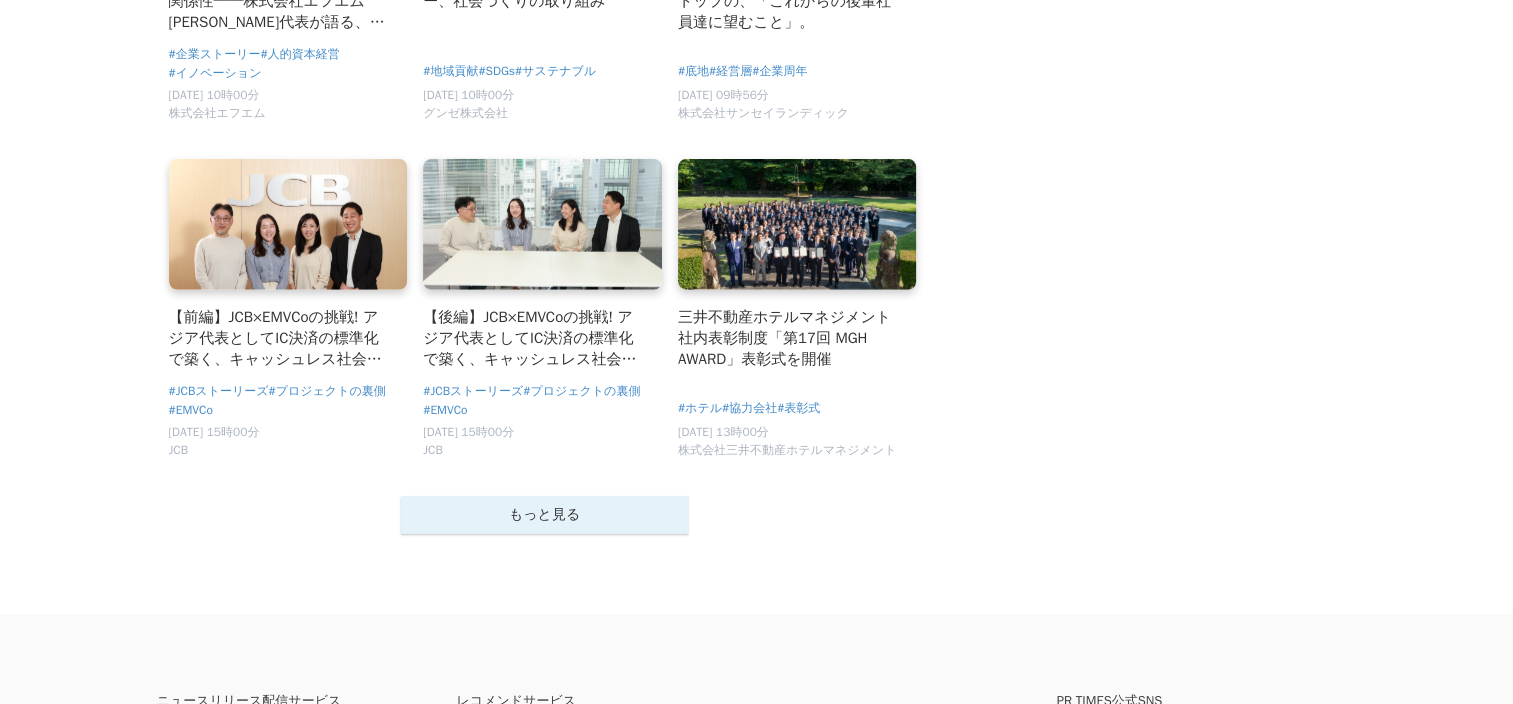 click on "もっと見る" at bounding box center [545, 515] 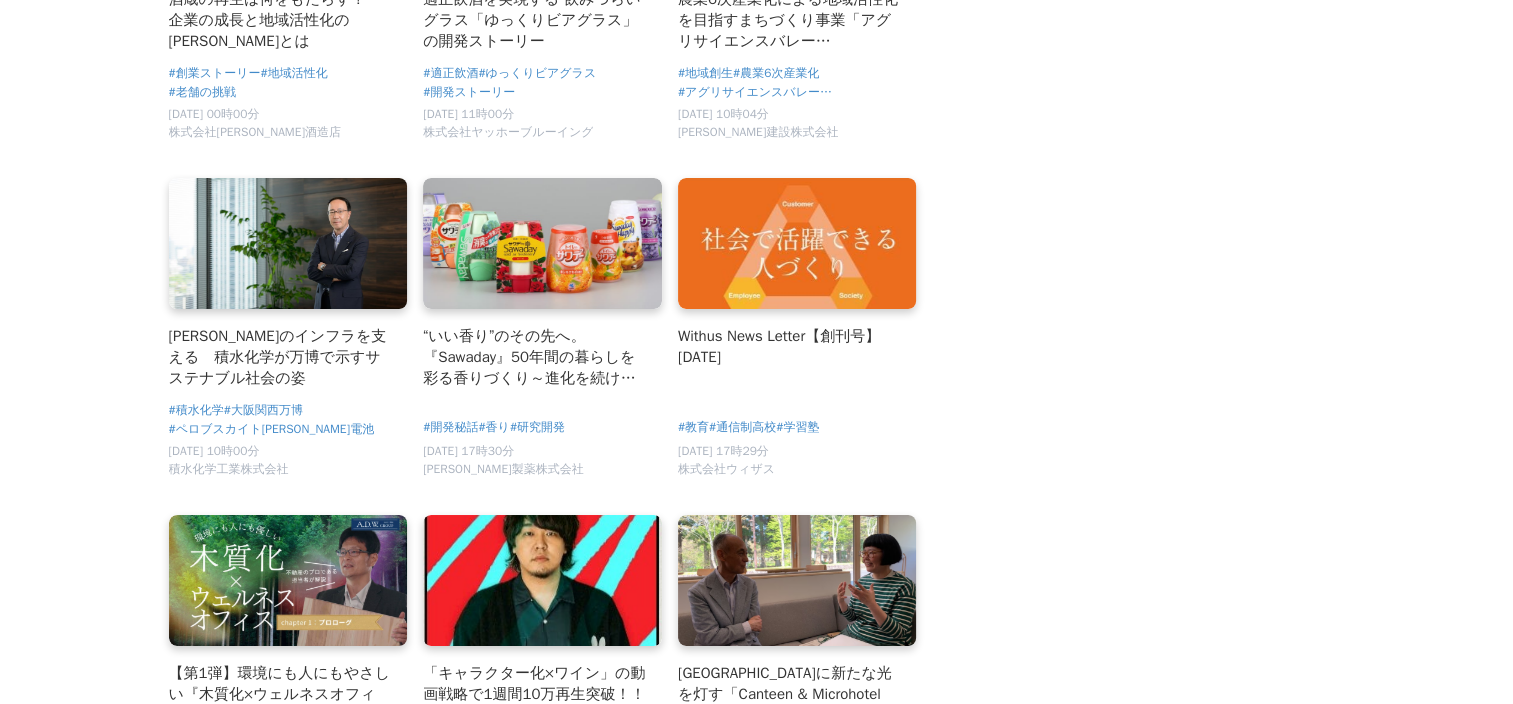 scroll, scrollTop: 7300, scrollLeft: 0, axis: vertical 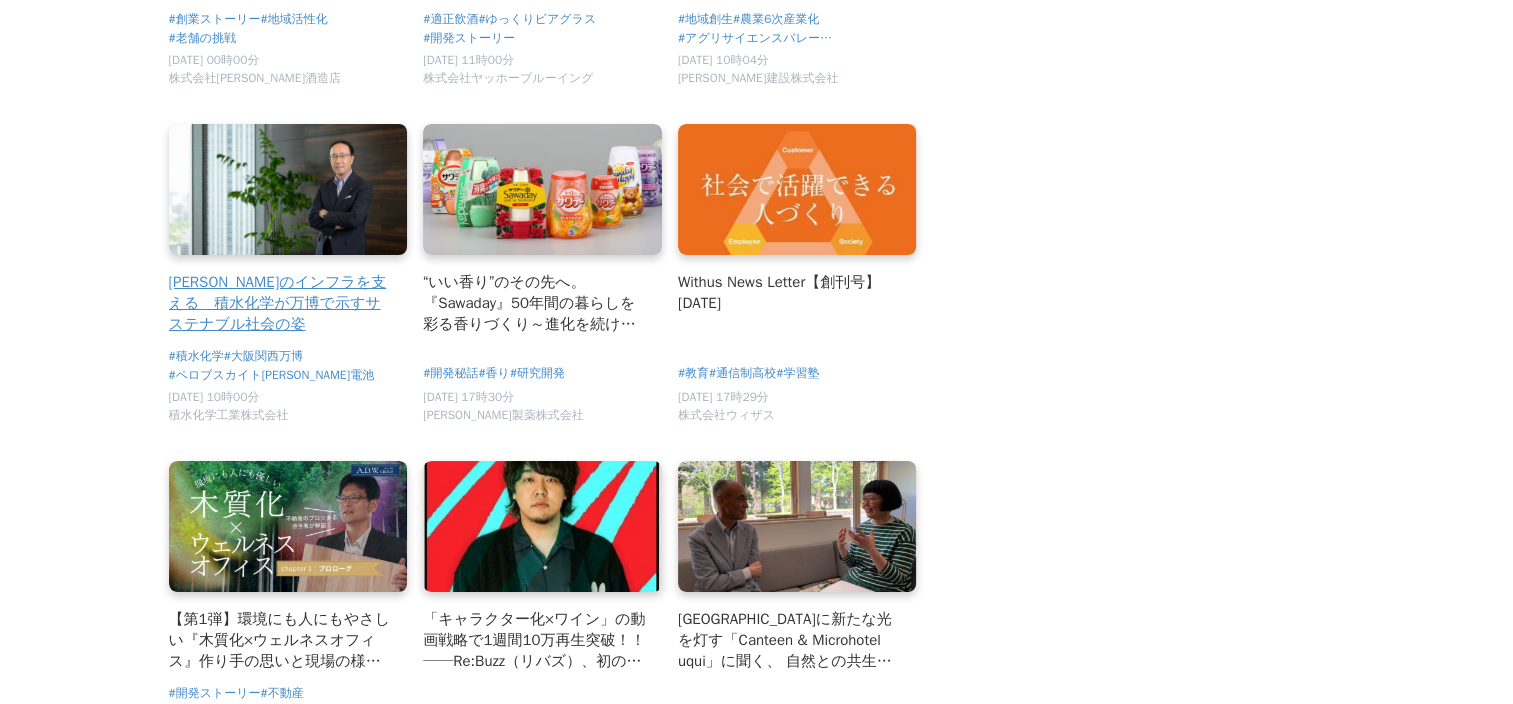 click at bounding box center [288, 189] 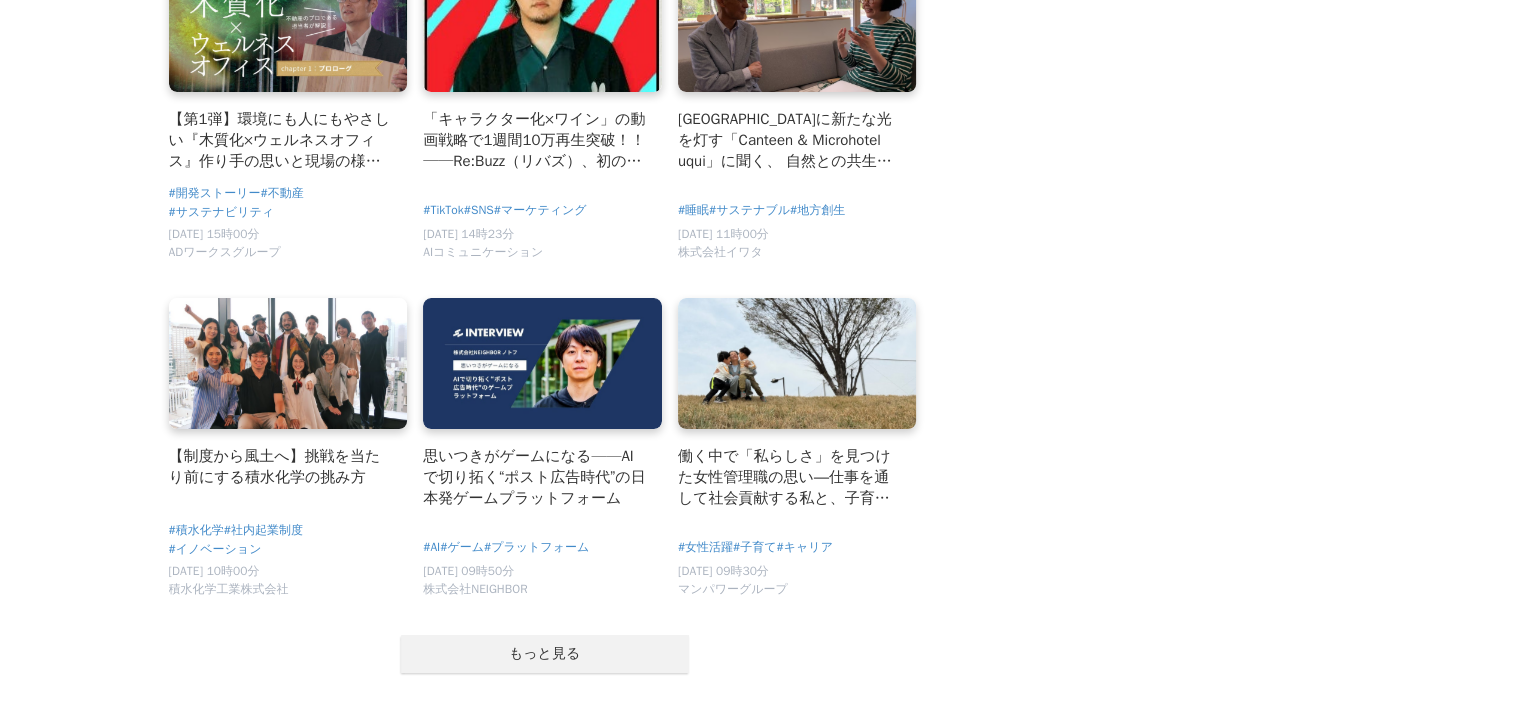 scroll, scrollTop: 7900, scrollLeft: 0, axis: vertical 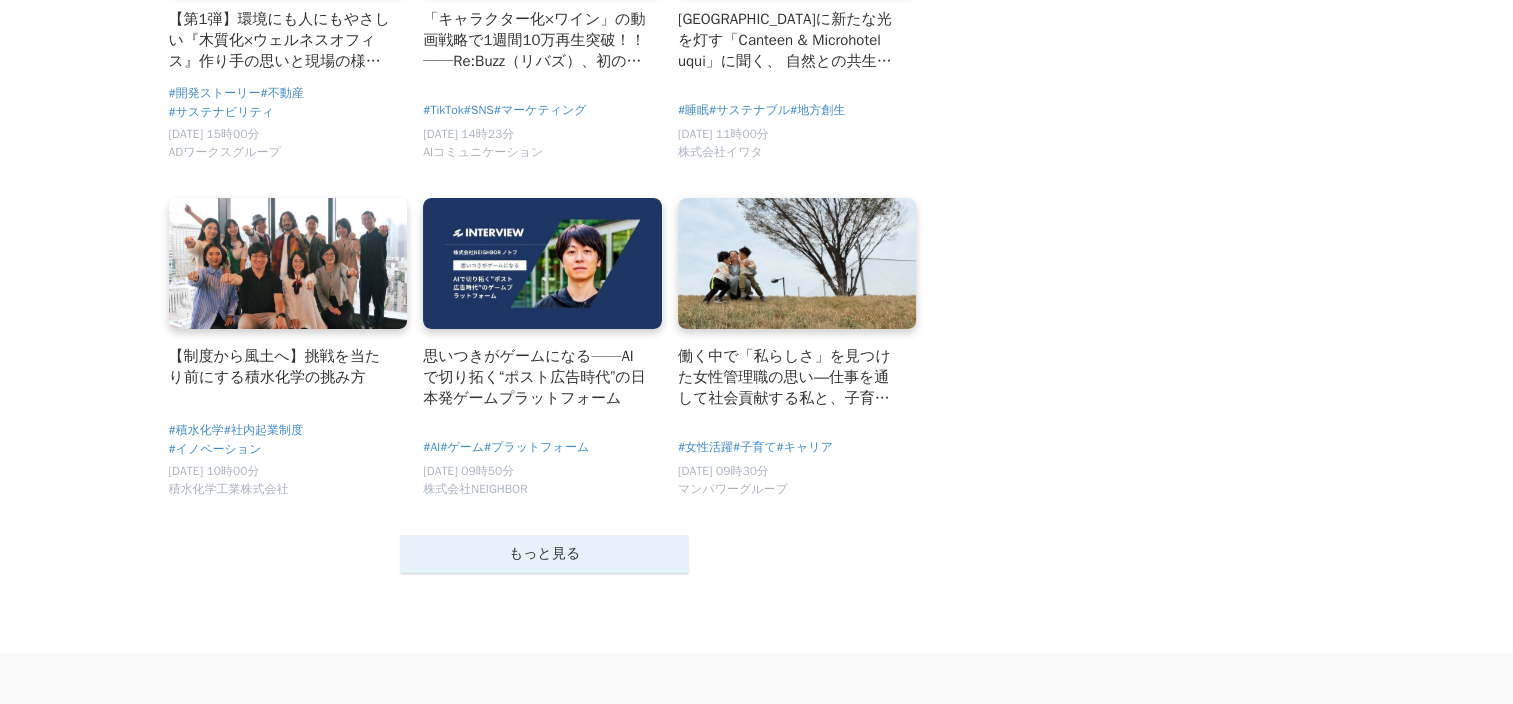 click on "もっと見る" at bounding box center (545, 554) 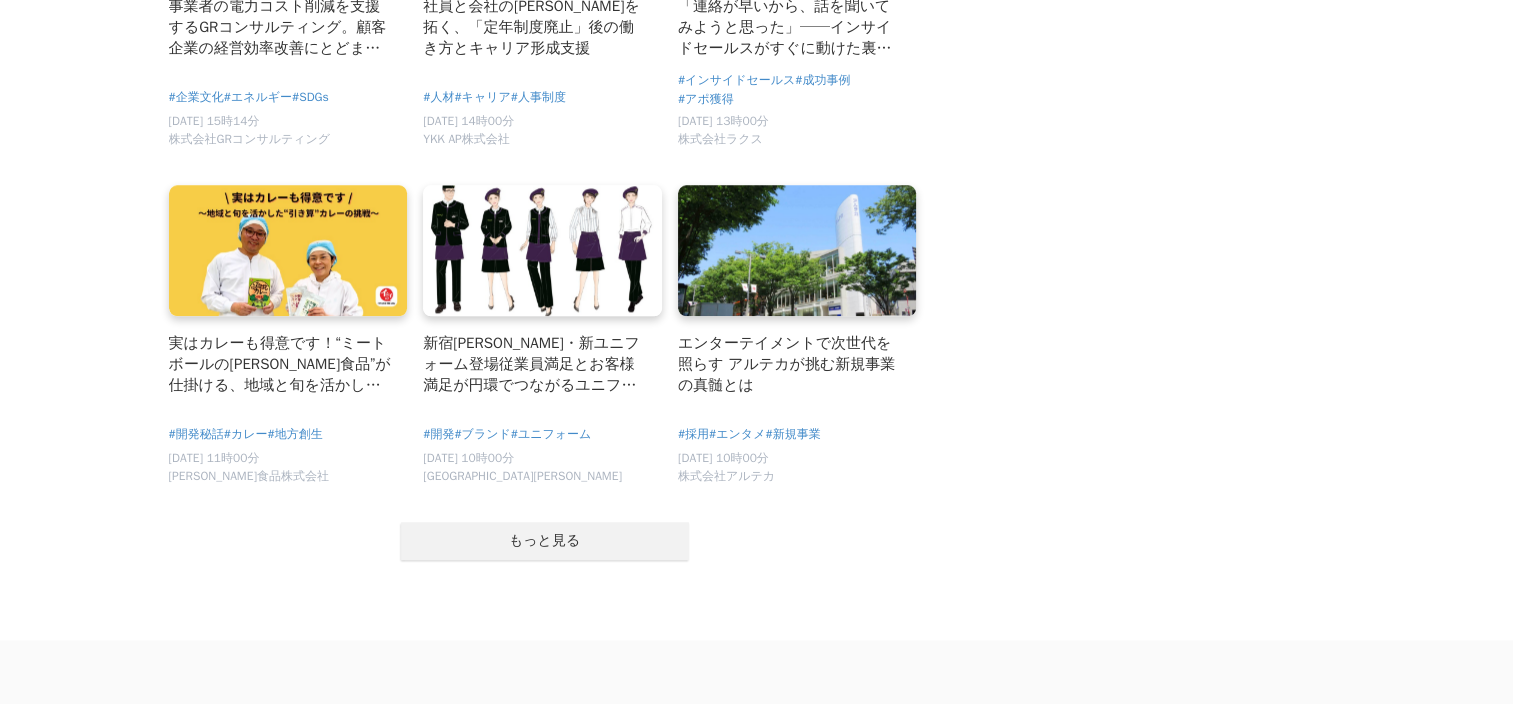 scroll, scrollTop: 10000, scrollLeft: 0, axis: vertical 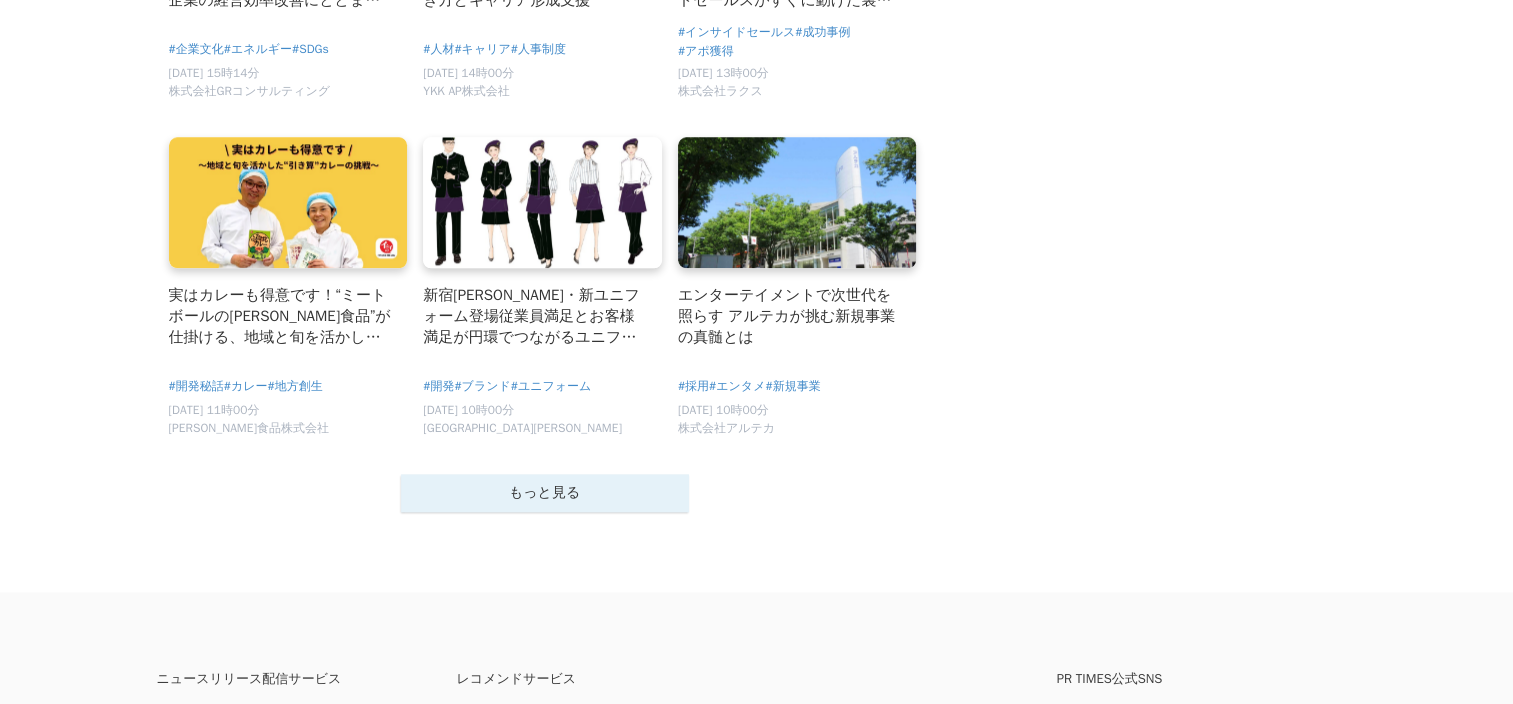 click on "もっと見る" at bounding box center (545, 493) 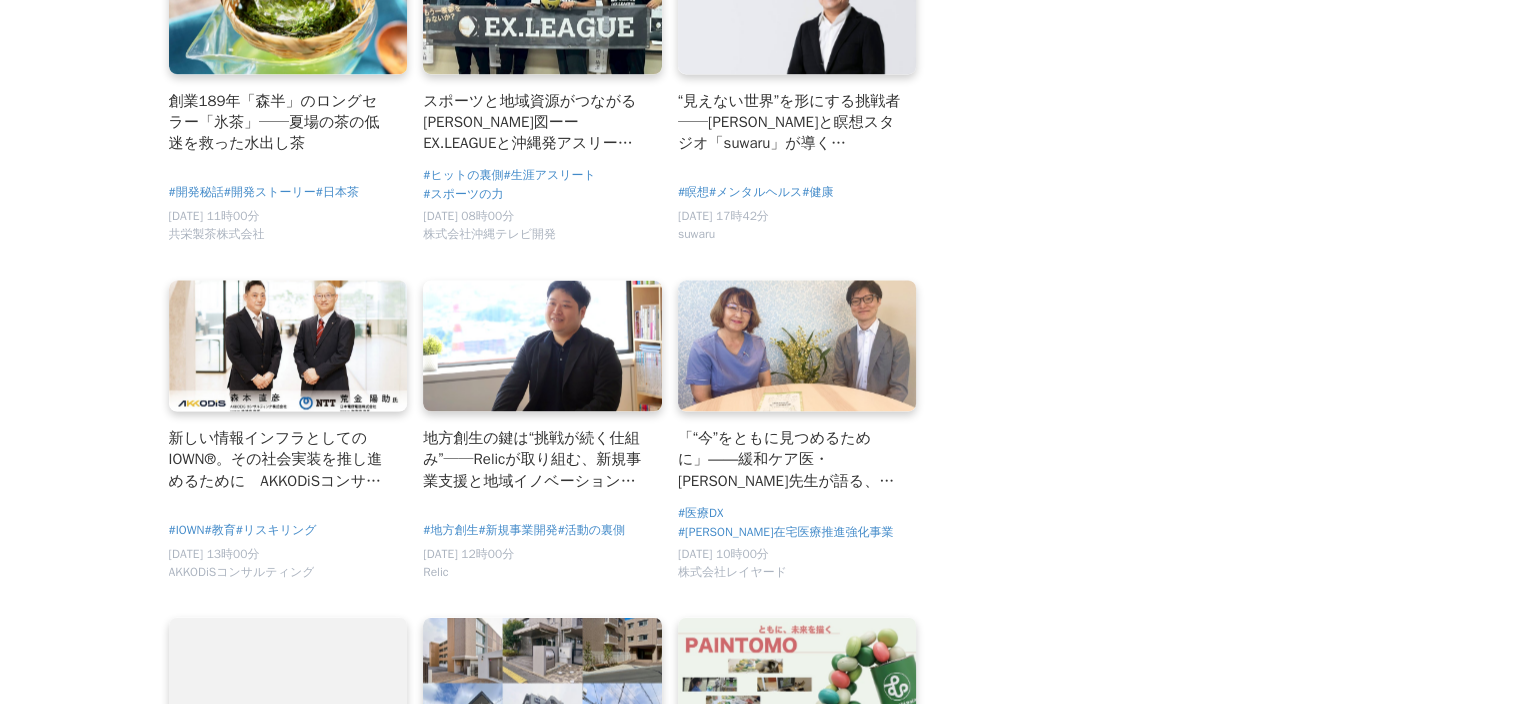 scroll, scrollTop: 10900, scrollLeft: 0, axis: vertical 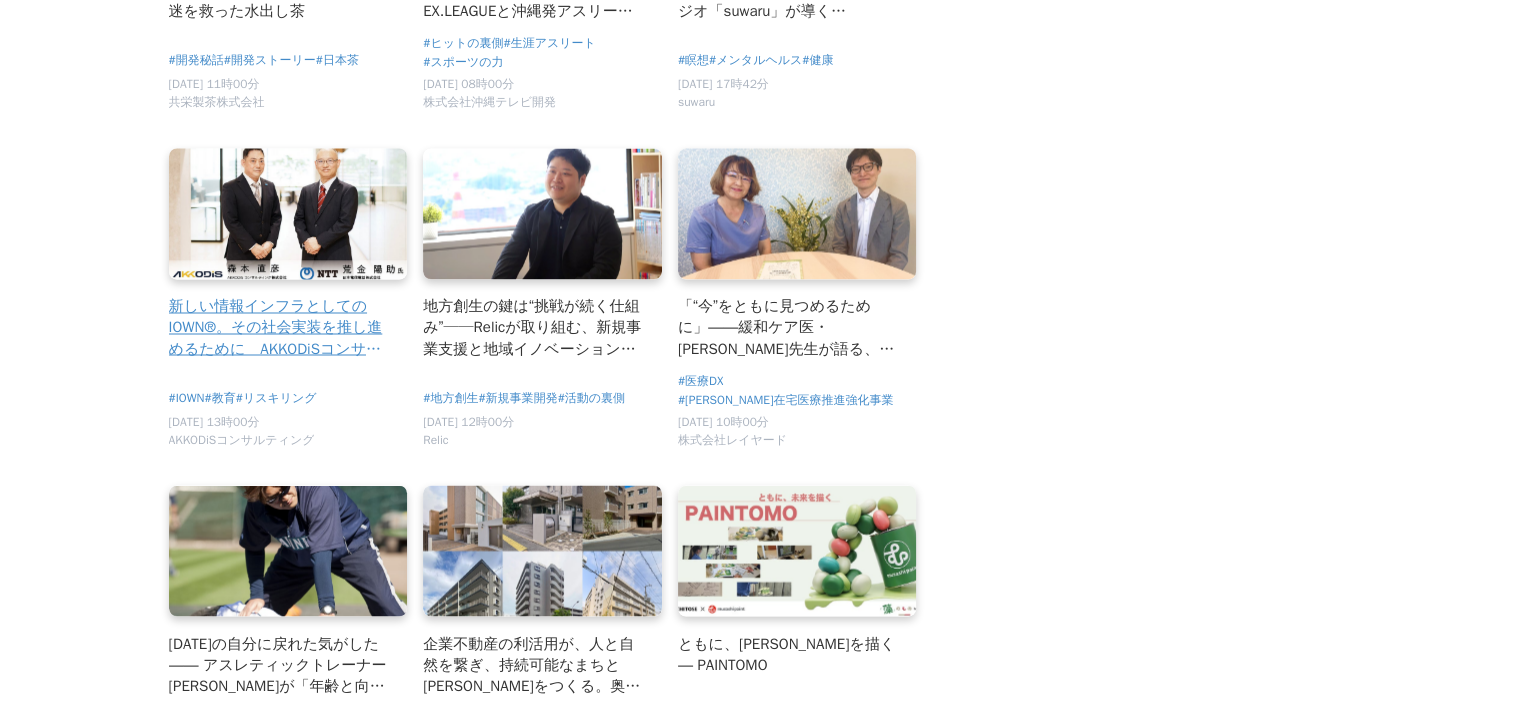 click at bounding box center (288, 214) 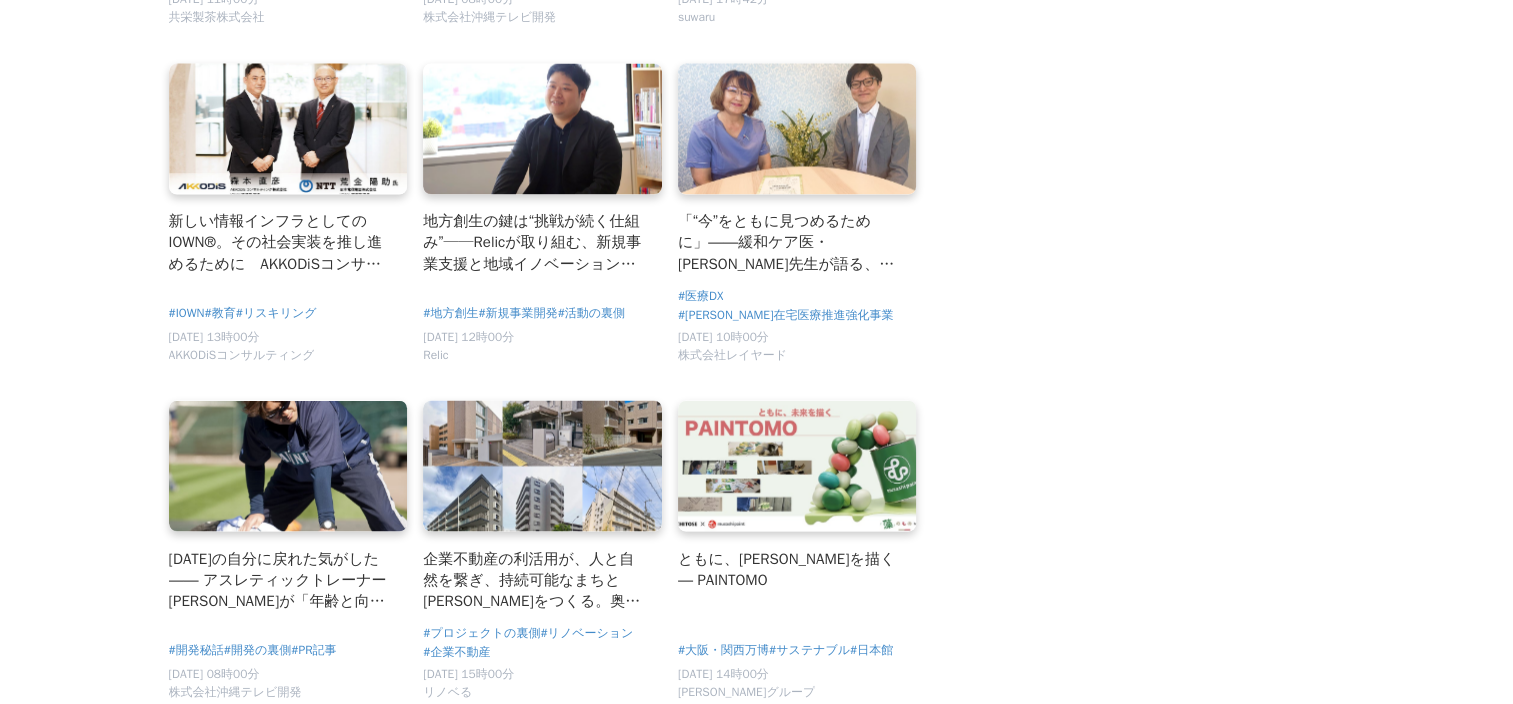 scroll, scrollTop: 11200, scrollLeft: 0, axis: vertical 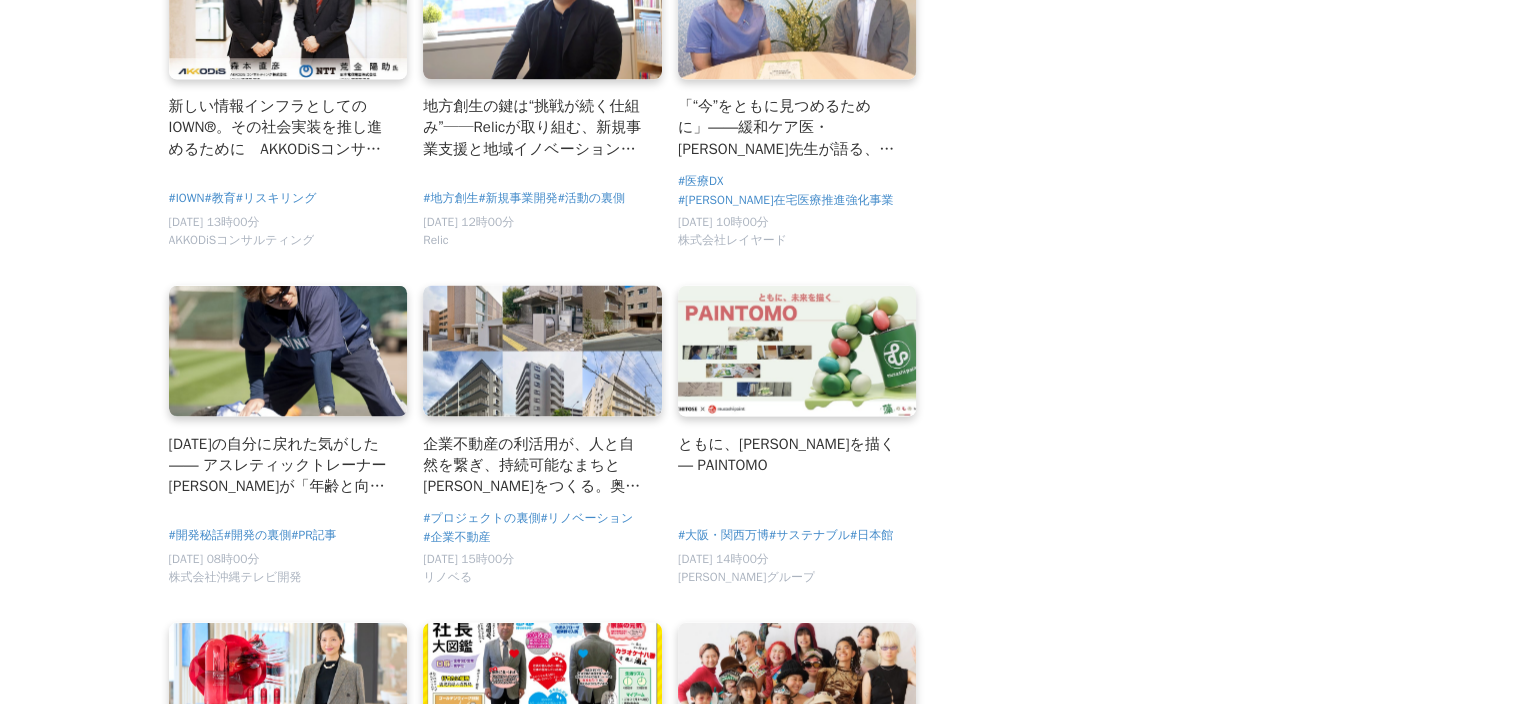 click on "今日のストーリーランキング
アクセス
いいね
1
資本金10万円での起業・共同経営、上場からの５年間。そして未来への道。
株式会社TWOSTONE&Sons
2
新複合スポーツ施設を建築DXの導入で推進する玉川学園（対談１：前編）
玉川学園
3" at bounding box center [1165, -4839] 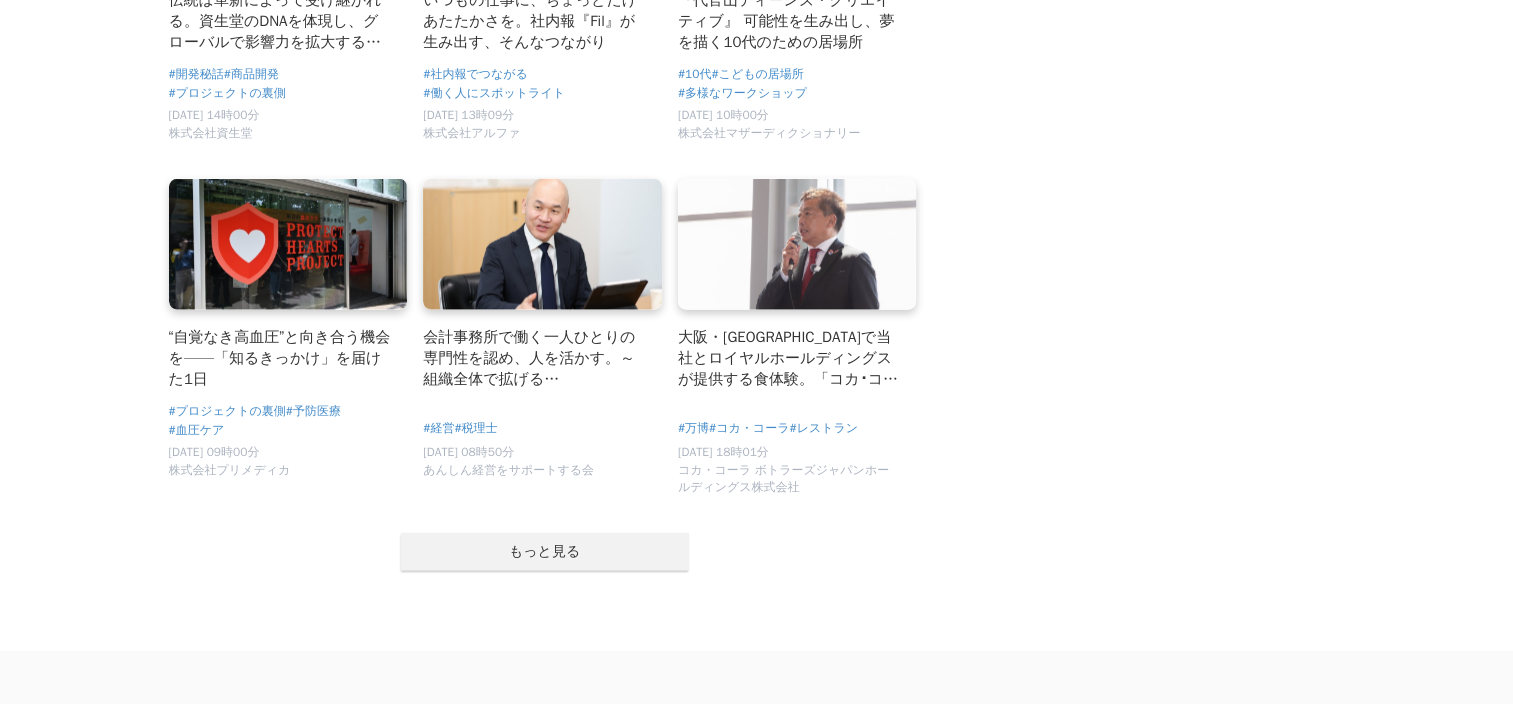 scroll, scrollTop: 12000, scrollLeft: 0, axis: vertical 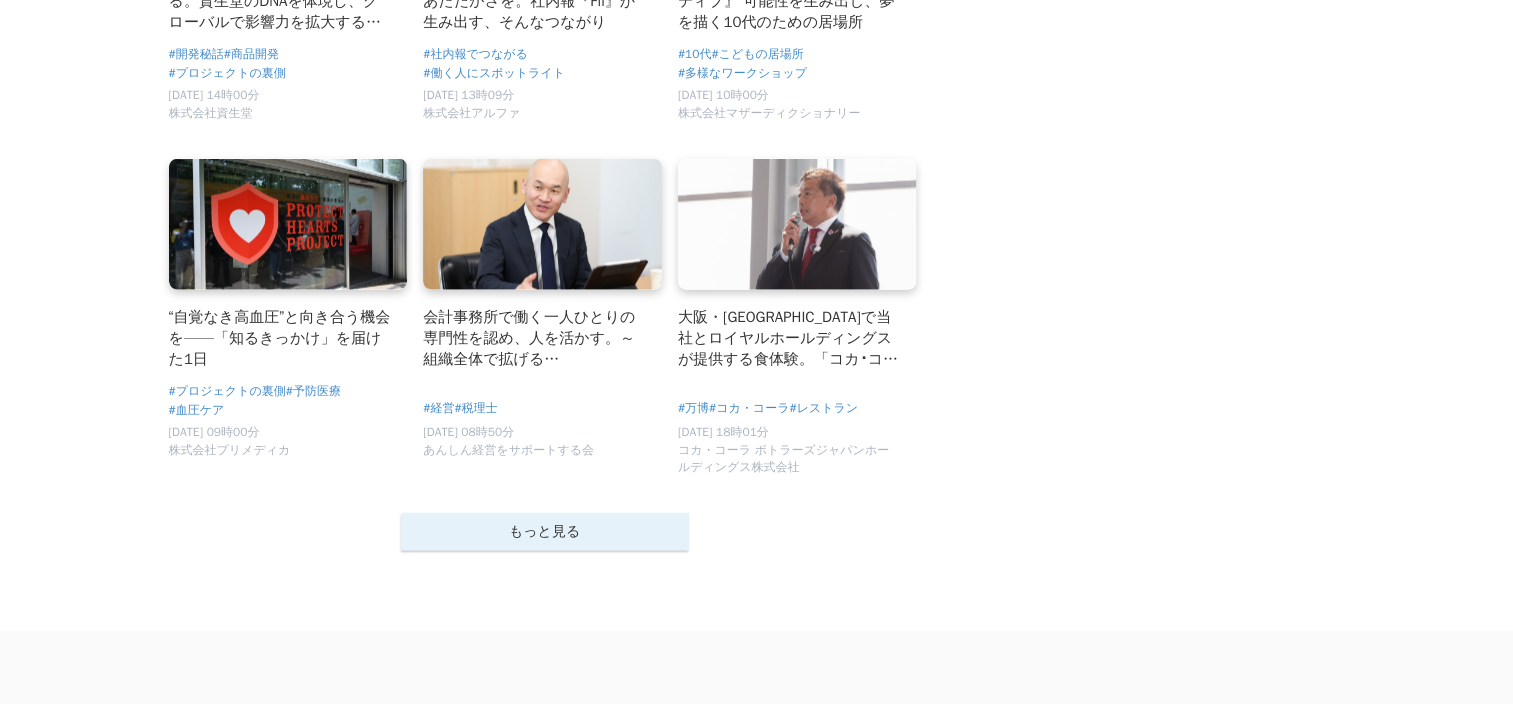 click on "もっと見る" at bounding box center [545, 532] 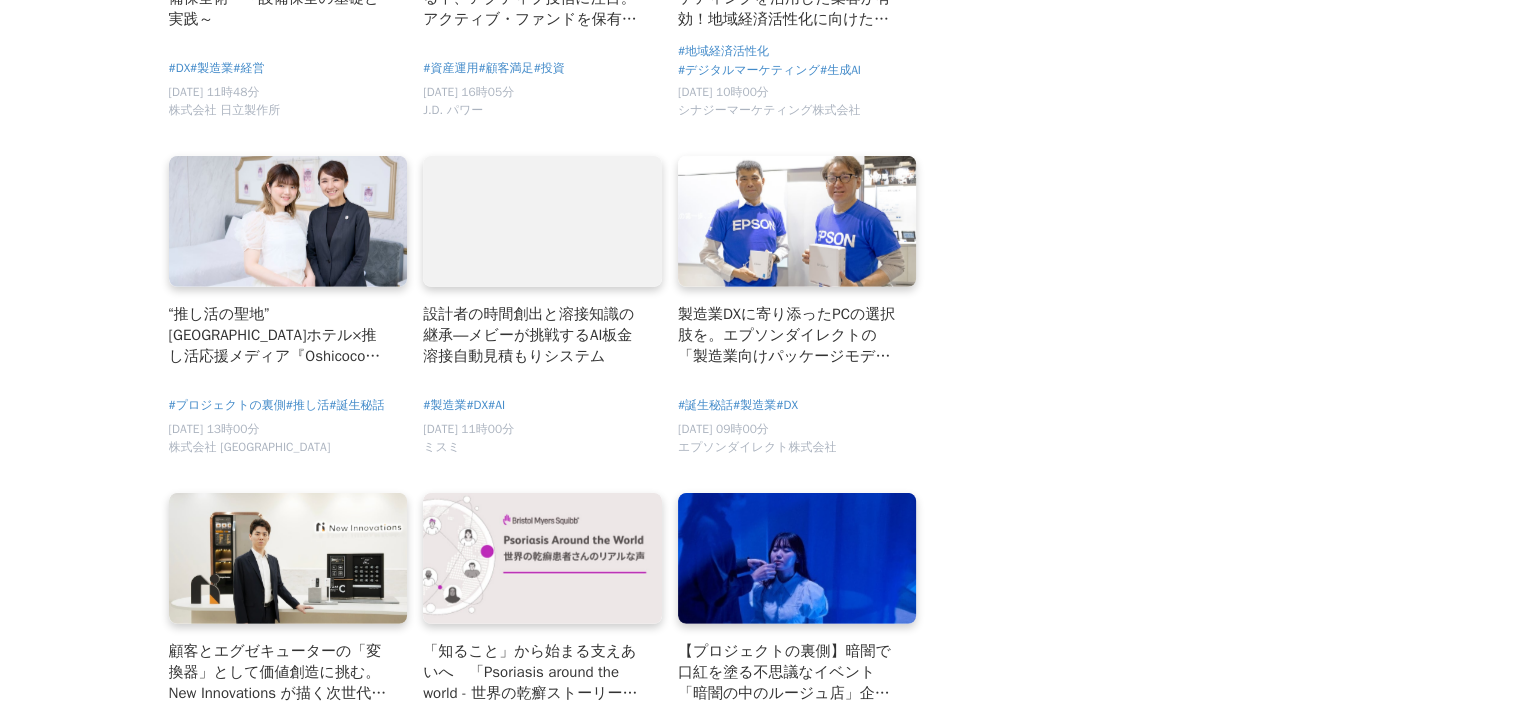 scroll, scrollTop: 13400, scrollLeft: 0, axis: vertical 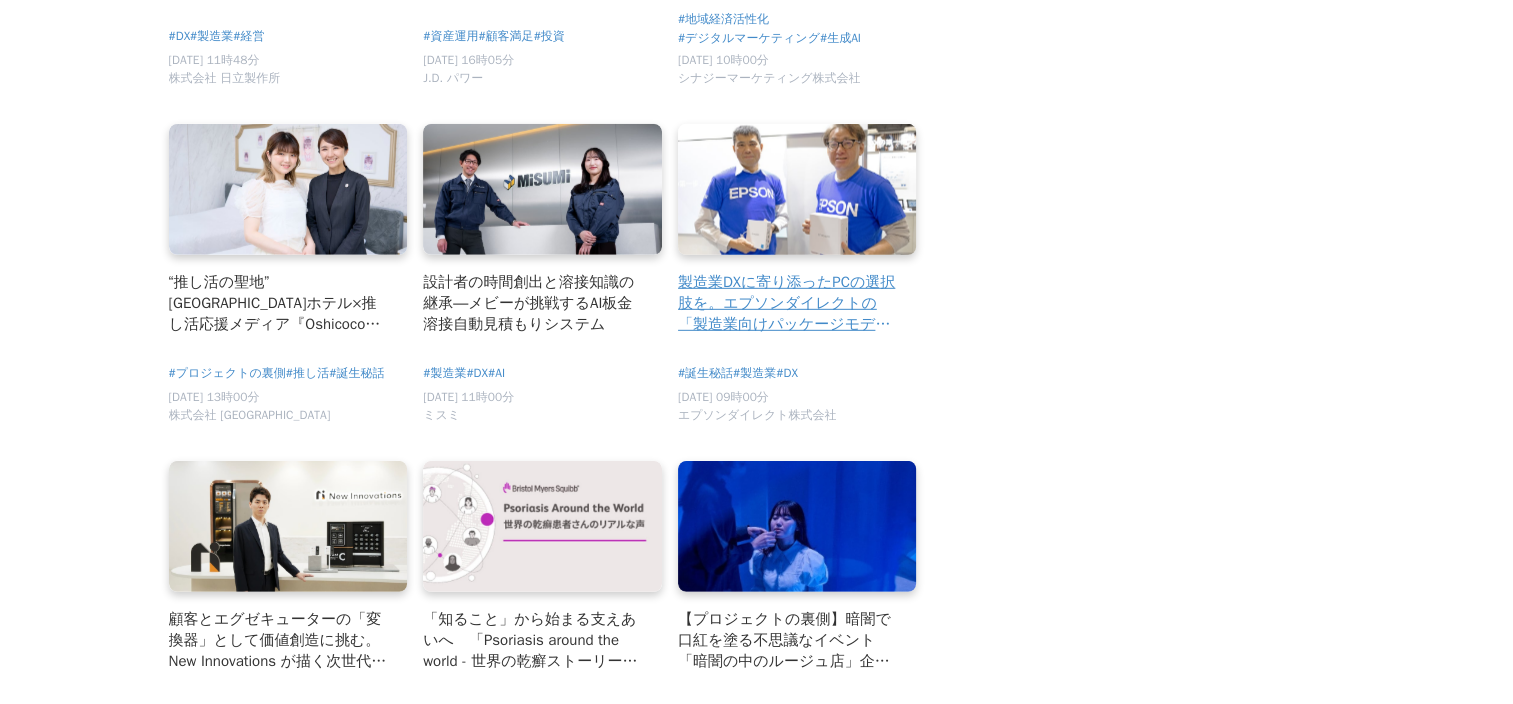click at bounding box center (797, 190) 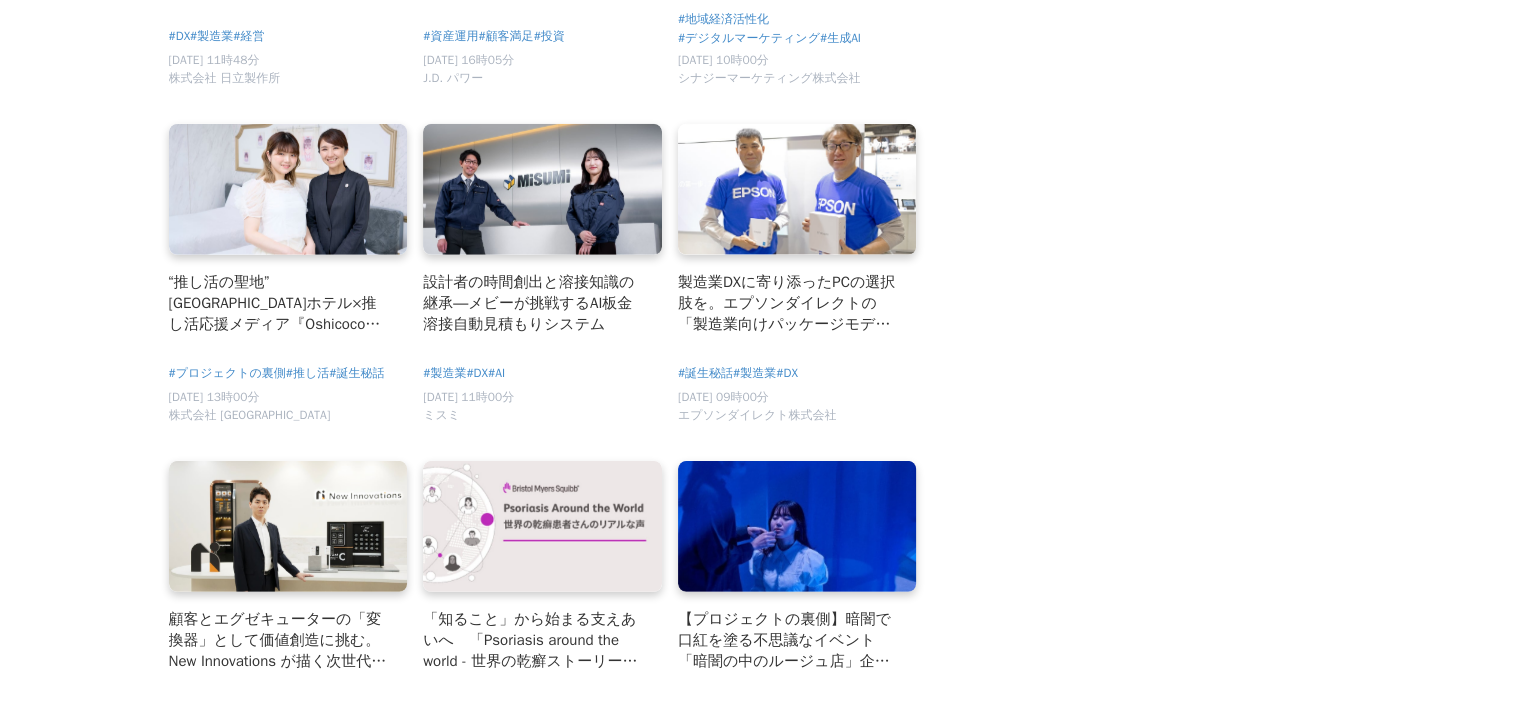 click on "新着ストーリー
クリエイティブに挑むSMBCの挑戦！その裏側に迫る〜生成AIと人との共創プロジェクトがもたらす未来（後篇）
#AI  #映像  #共創 #R18" at bounding box center [757, -6036] 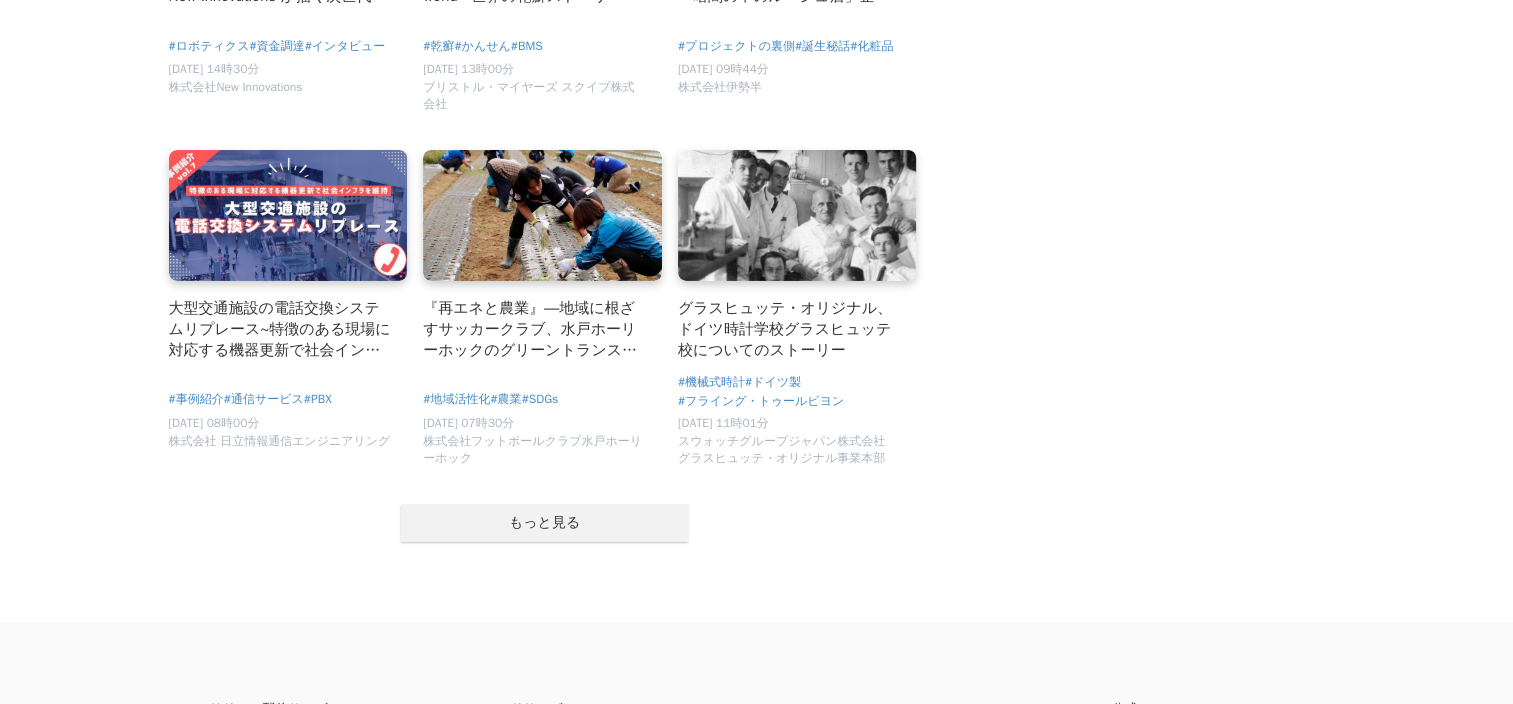 scroll, scrollTop: 14100, scrollLeft: 0, axis: vertical 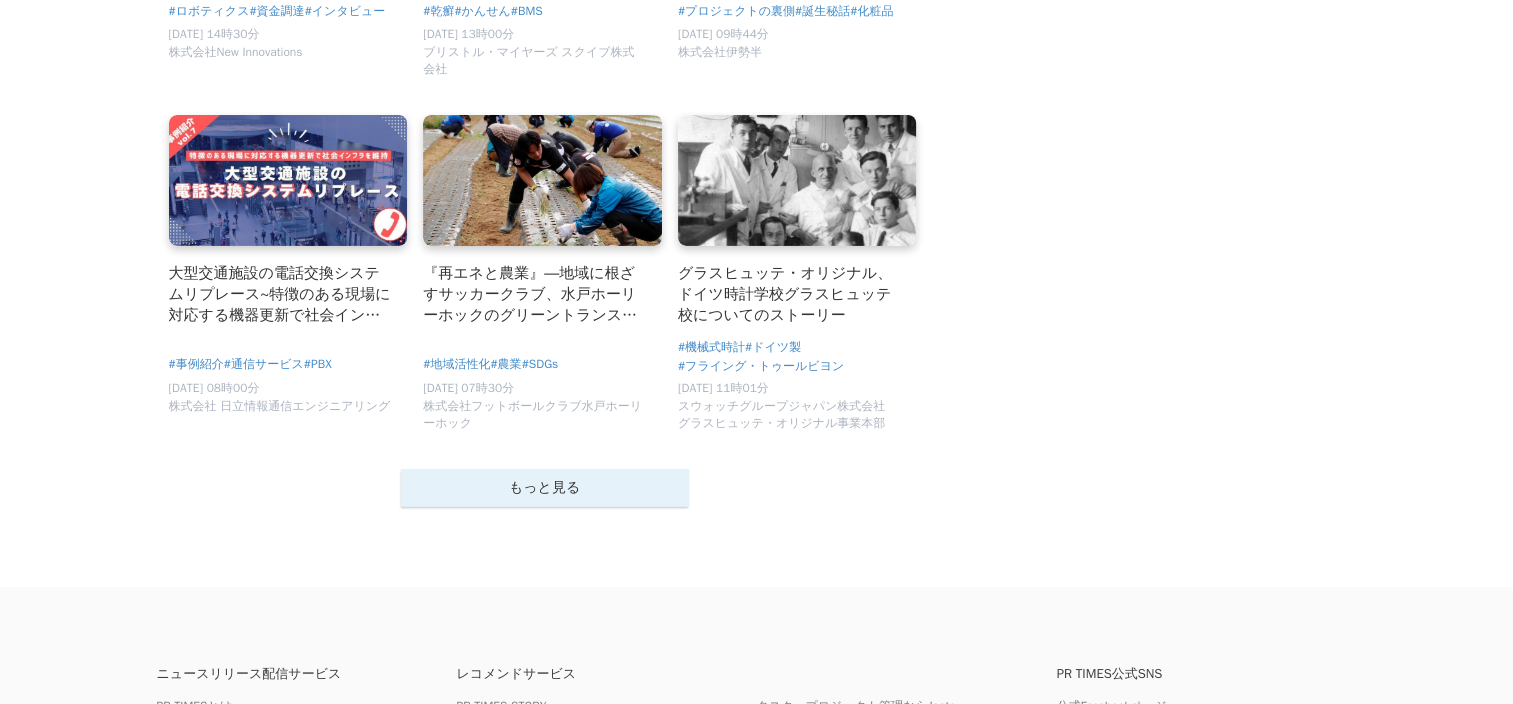 click on "もっと見る" at bounding box center (545, 488) 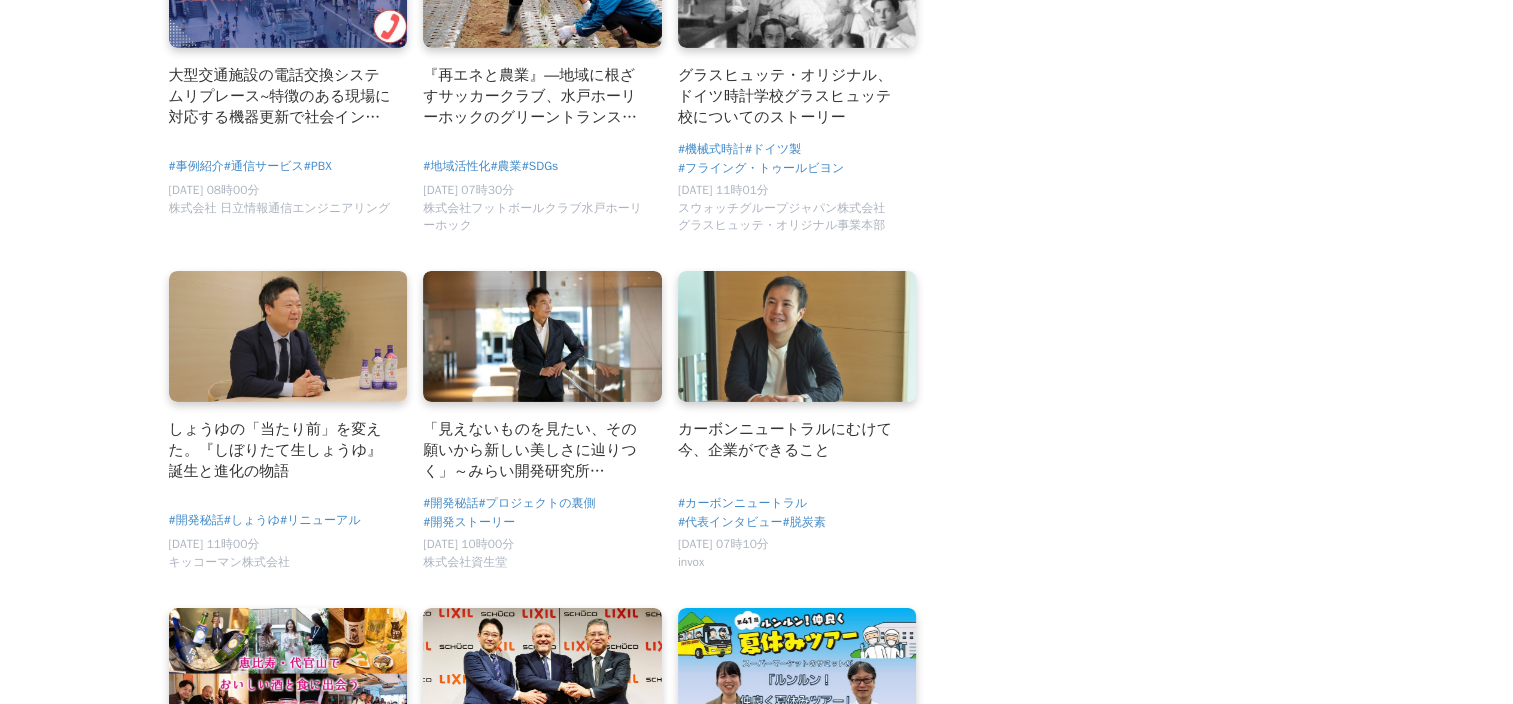 scroll, scrollTop: 14400, scrollLeft: 0, axis: vertical 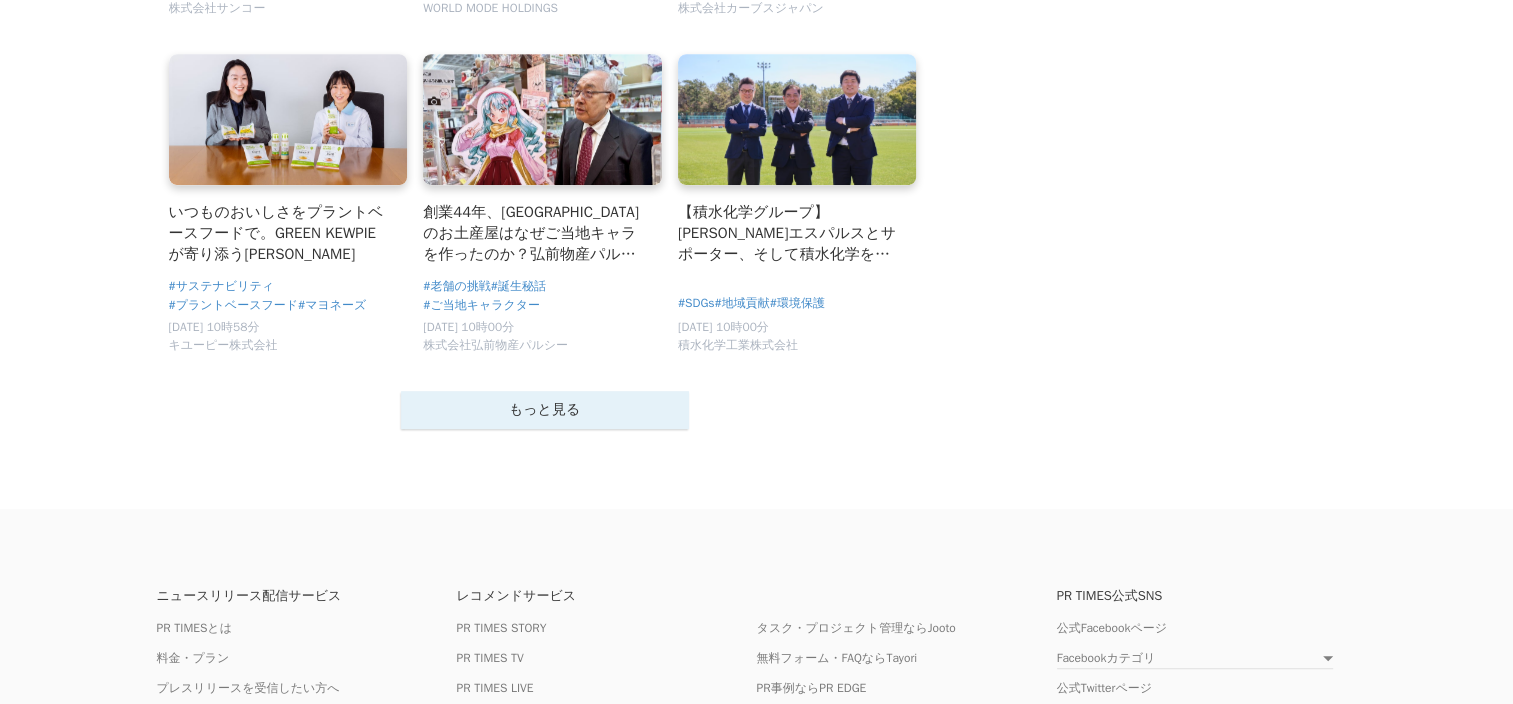 click on "もっと見る" at bounding box center [545, 410] 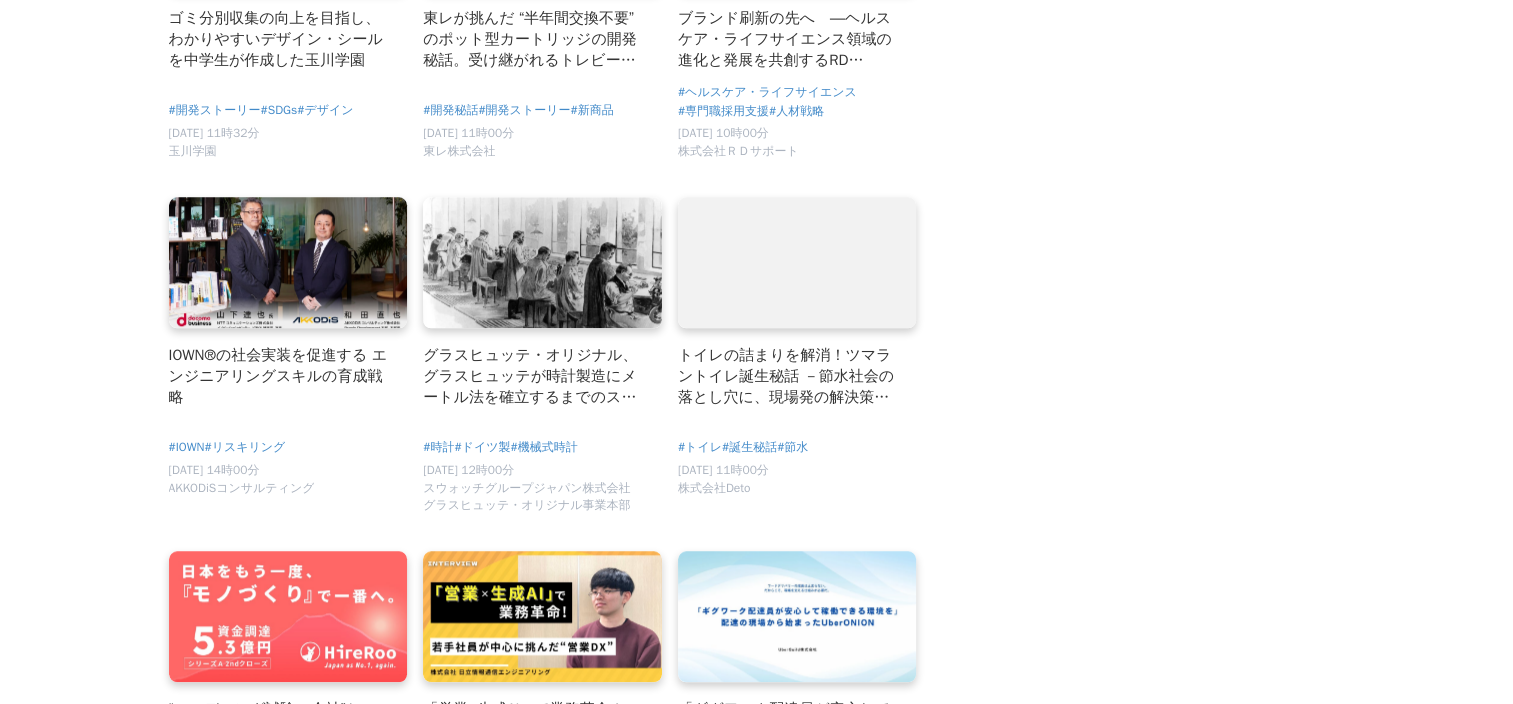 scroll, scrollTop: 17100, scrollLeft: 0, axis: vertical 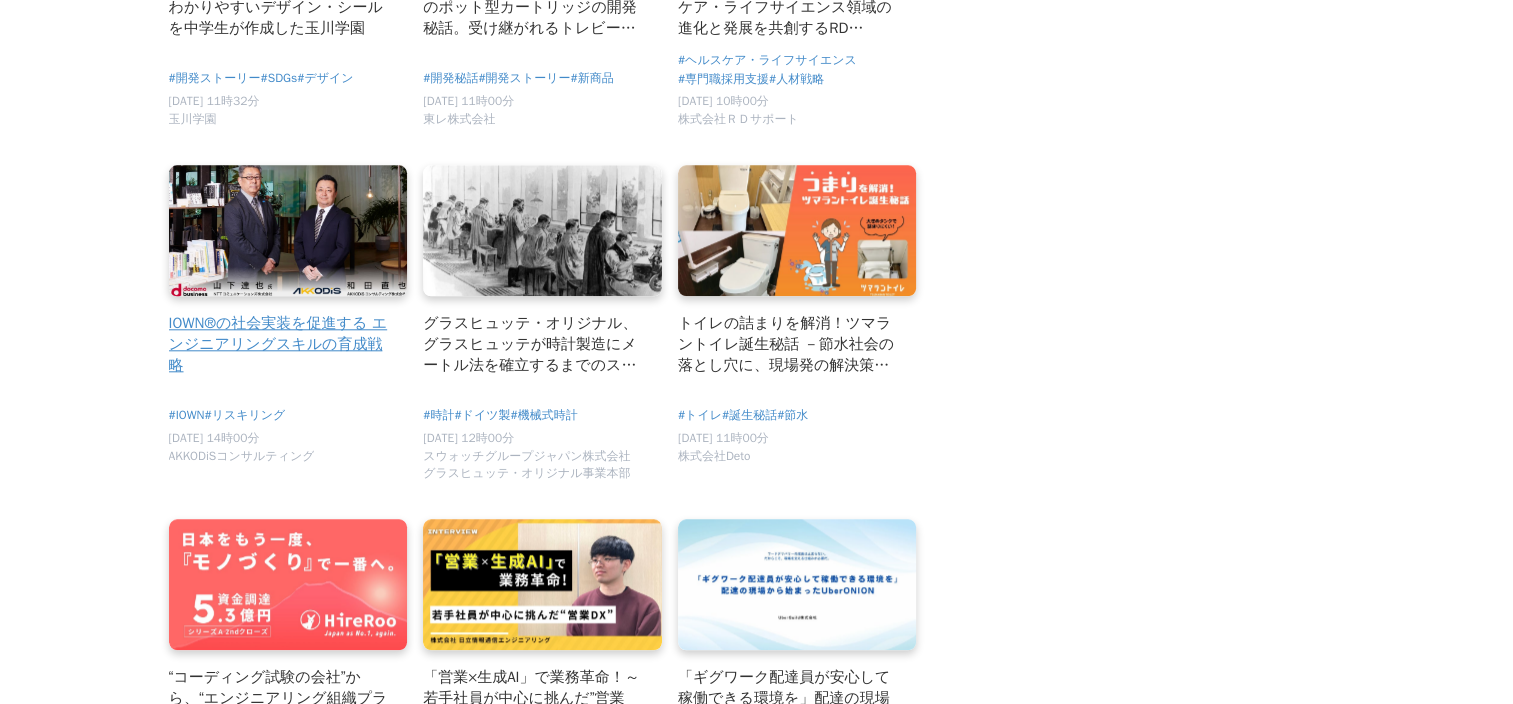 click at bounding box center (288, 231) 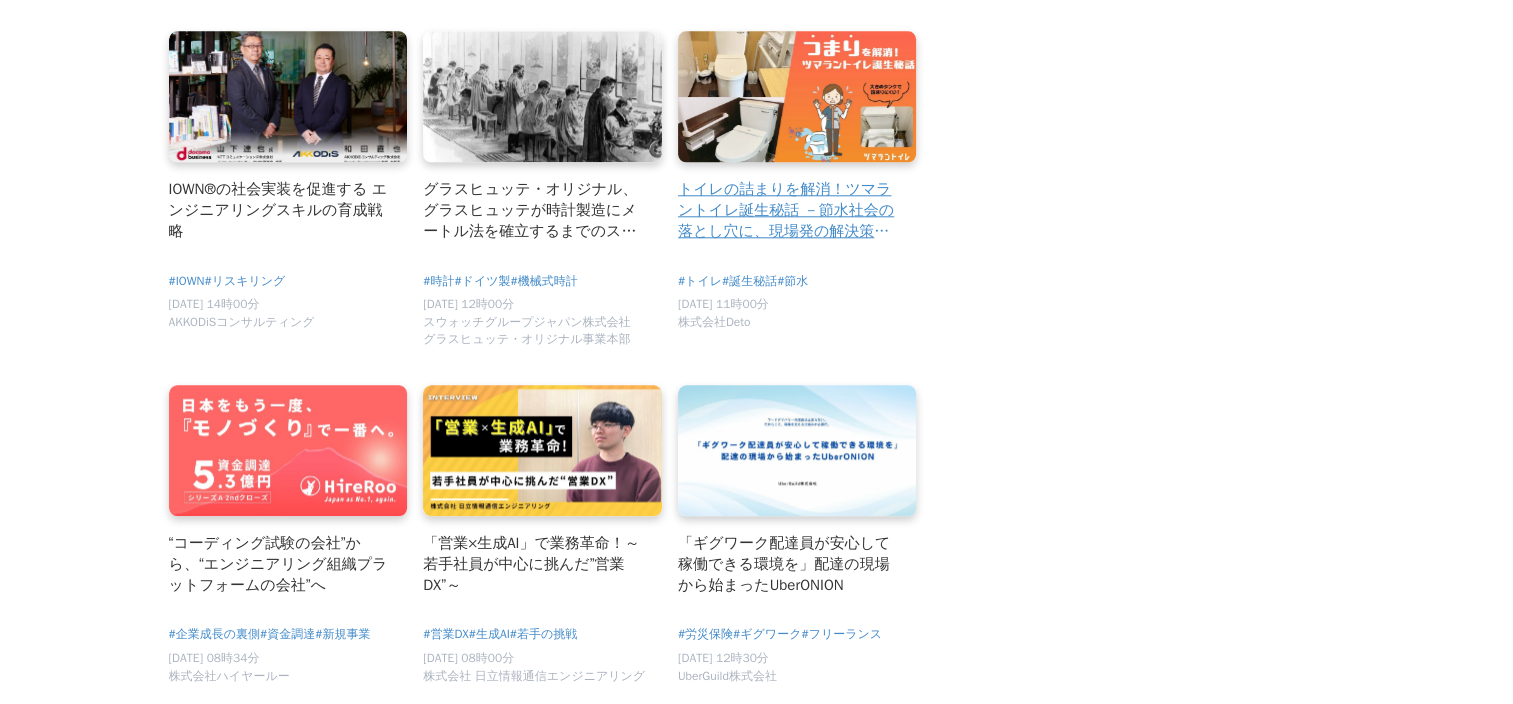 scroll, scrollTop: 17200, scrollLeft: 0, axis: vertical 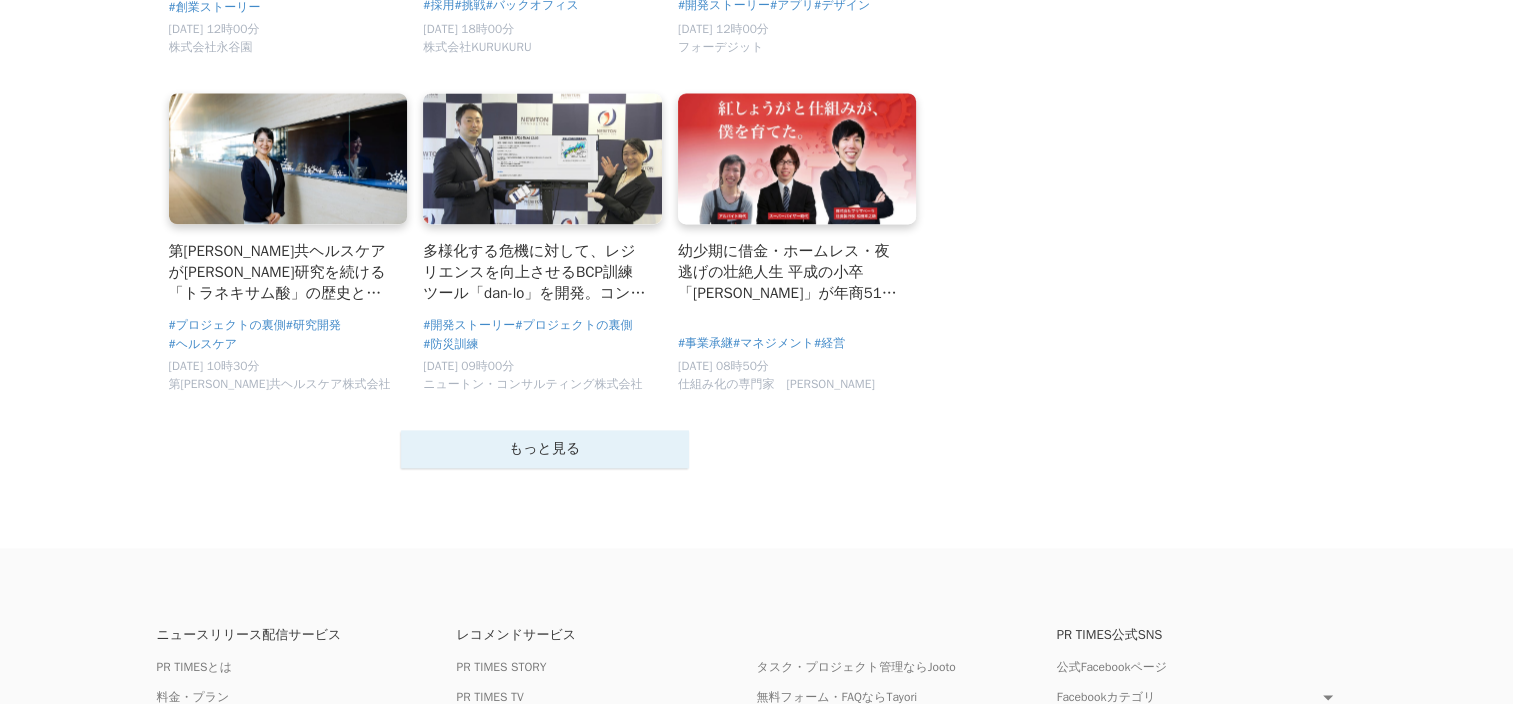click on "もっと見る" at bounding box center (545, 449) 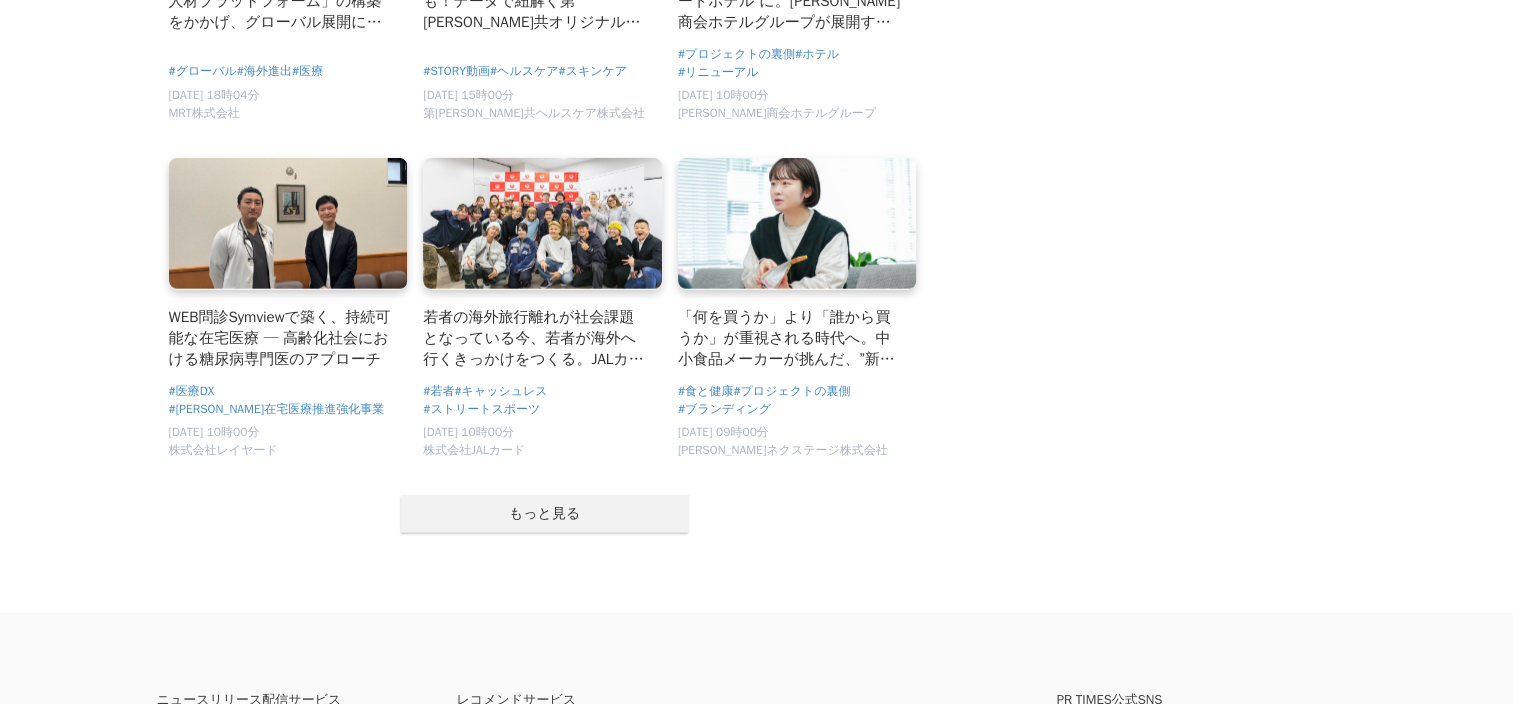 scroll, scrollTop: 20200, scrollLeft: 0, axis: vertical 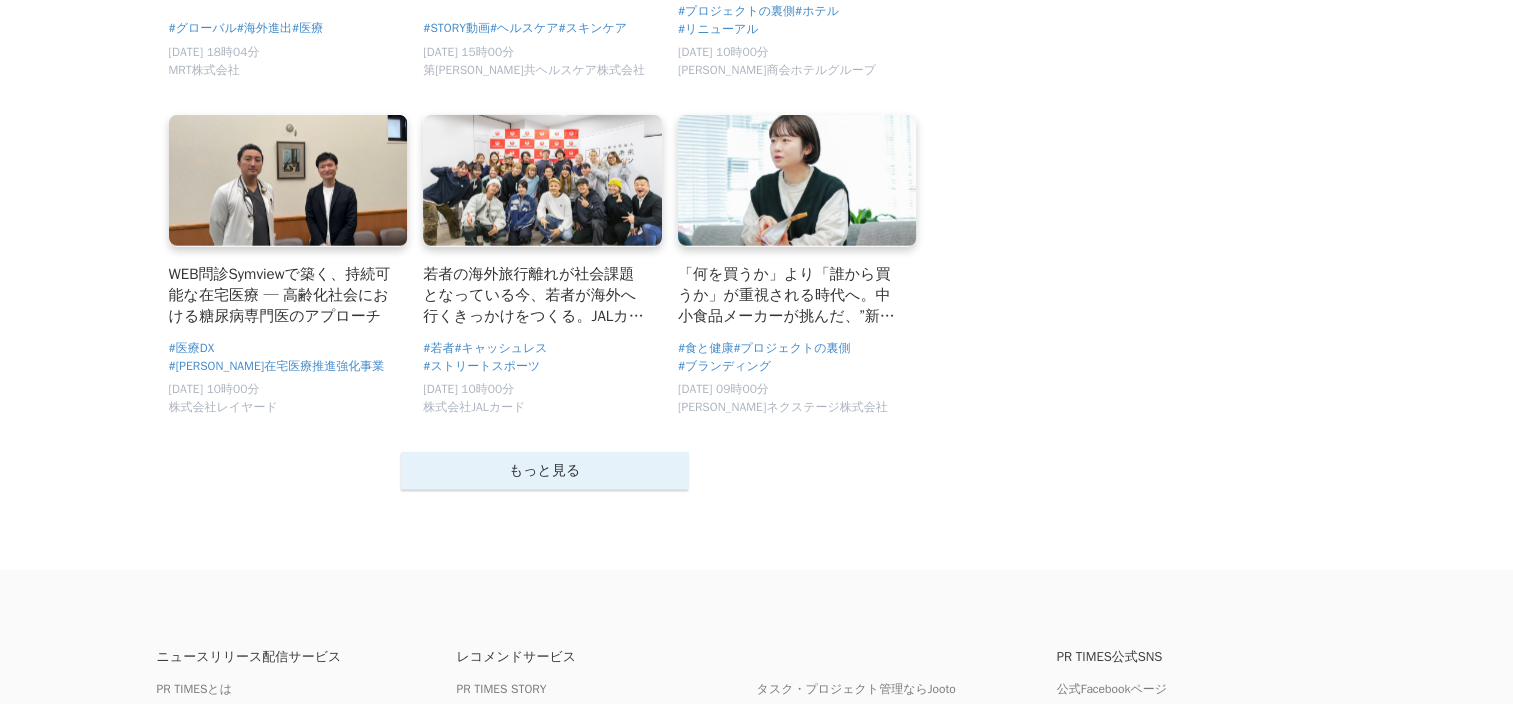 click on "もっと見る" at bounding box center [545, 471] 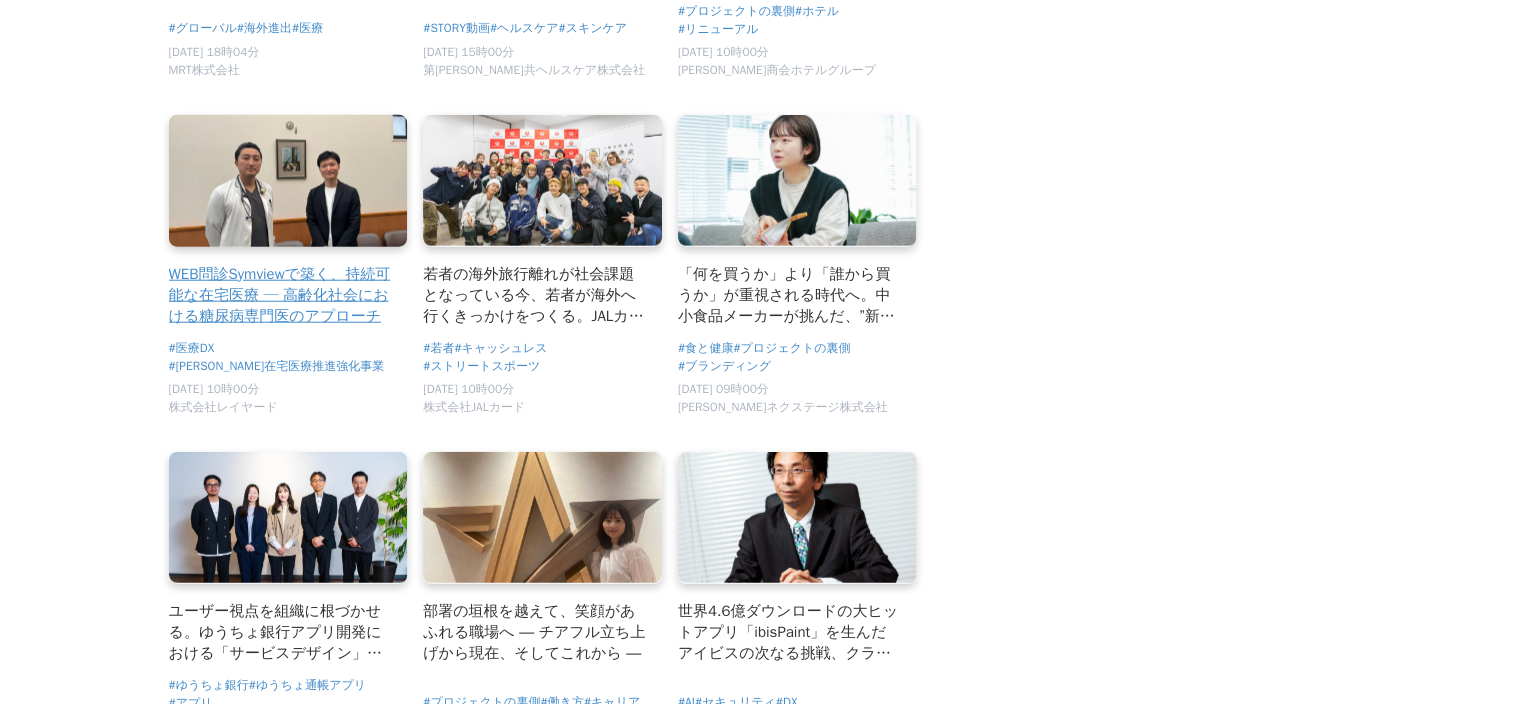 click on "WEB問診Symviewで築く、持続可能な在宅医療 ─ 高齢化社会における糖尿病専門医のアプローチ" at bounding box center (280, 295) 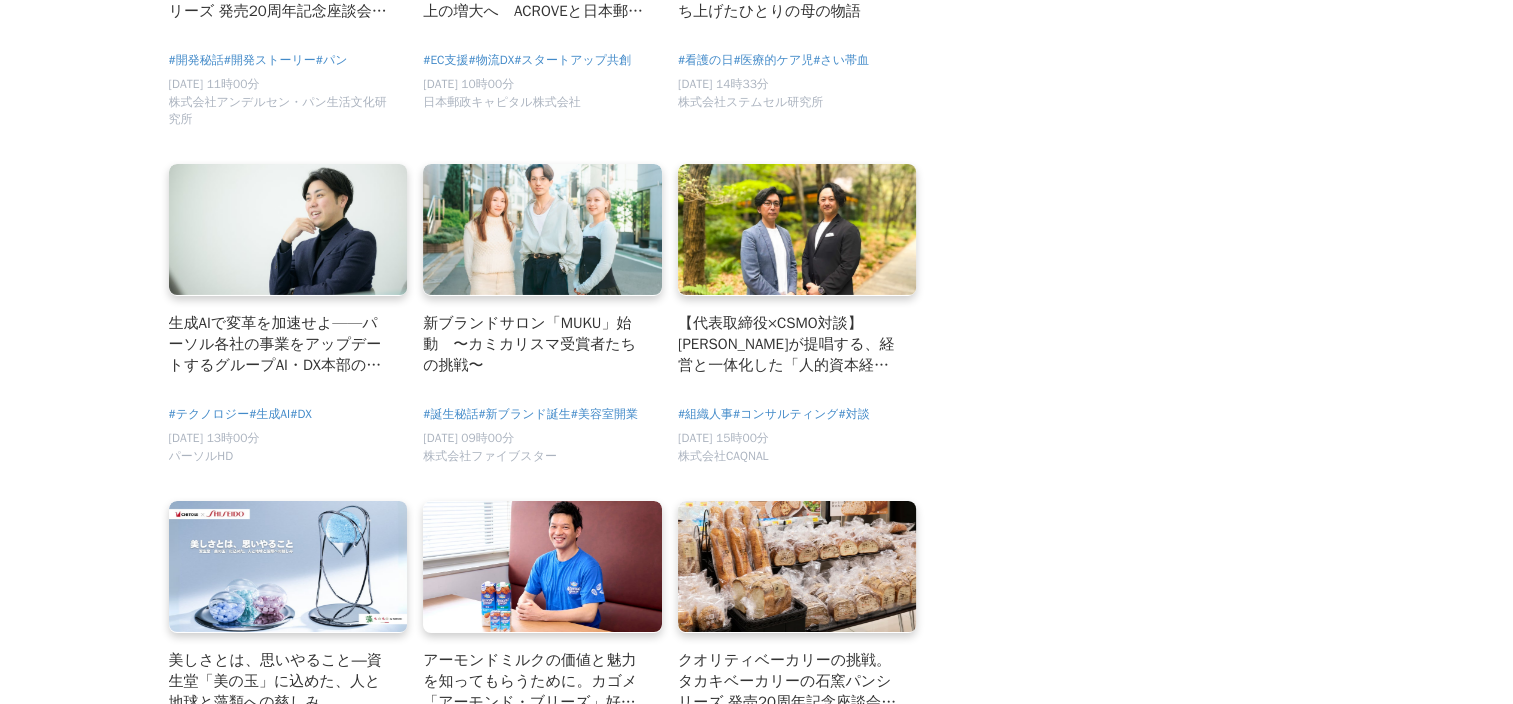 scroll, scrollTop: 21900, scrollLeft: 0, axis: vertical 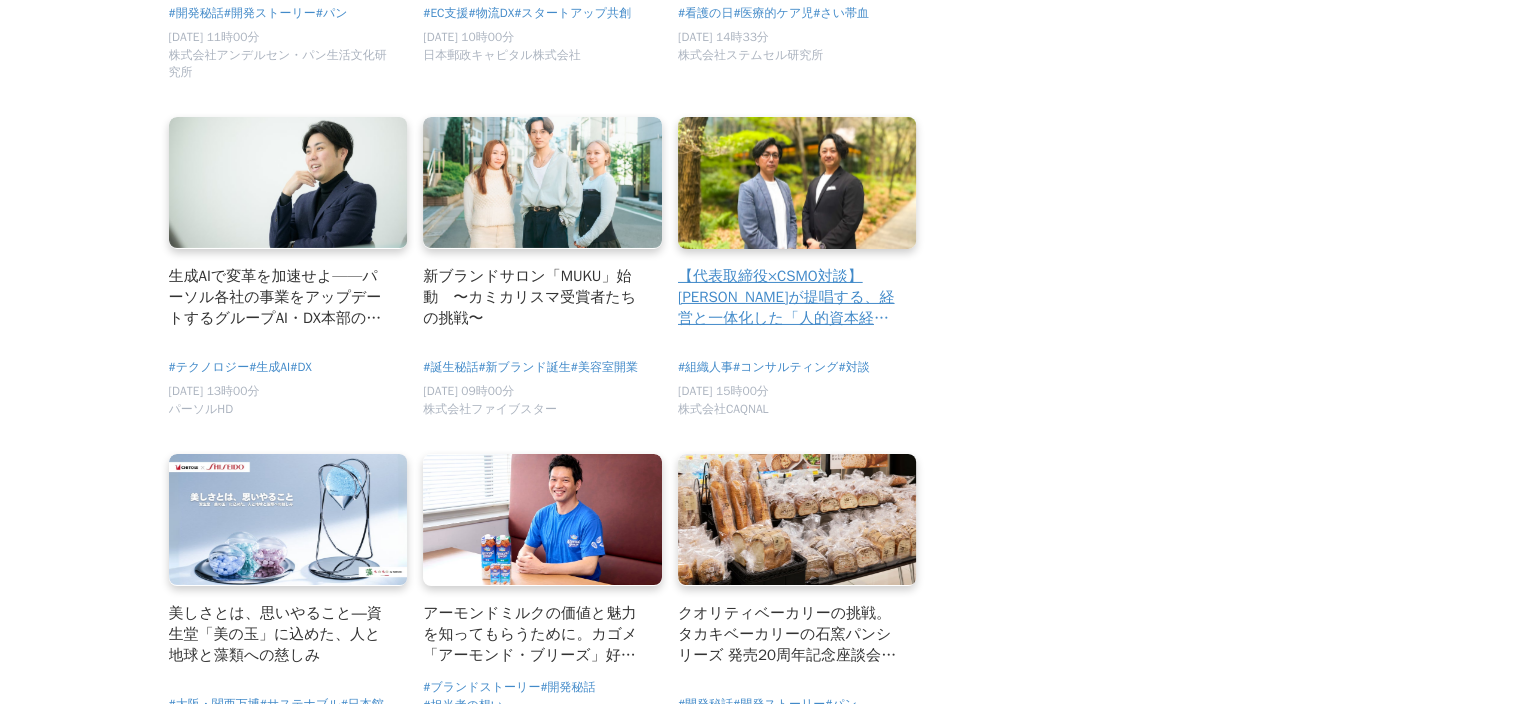 click on "【代表取締役×CSMO対談】カクナルが提唱する、経営と一体化した「人的資本経営」のリアル" at bounding box center (789, 297) 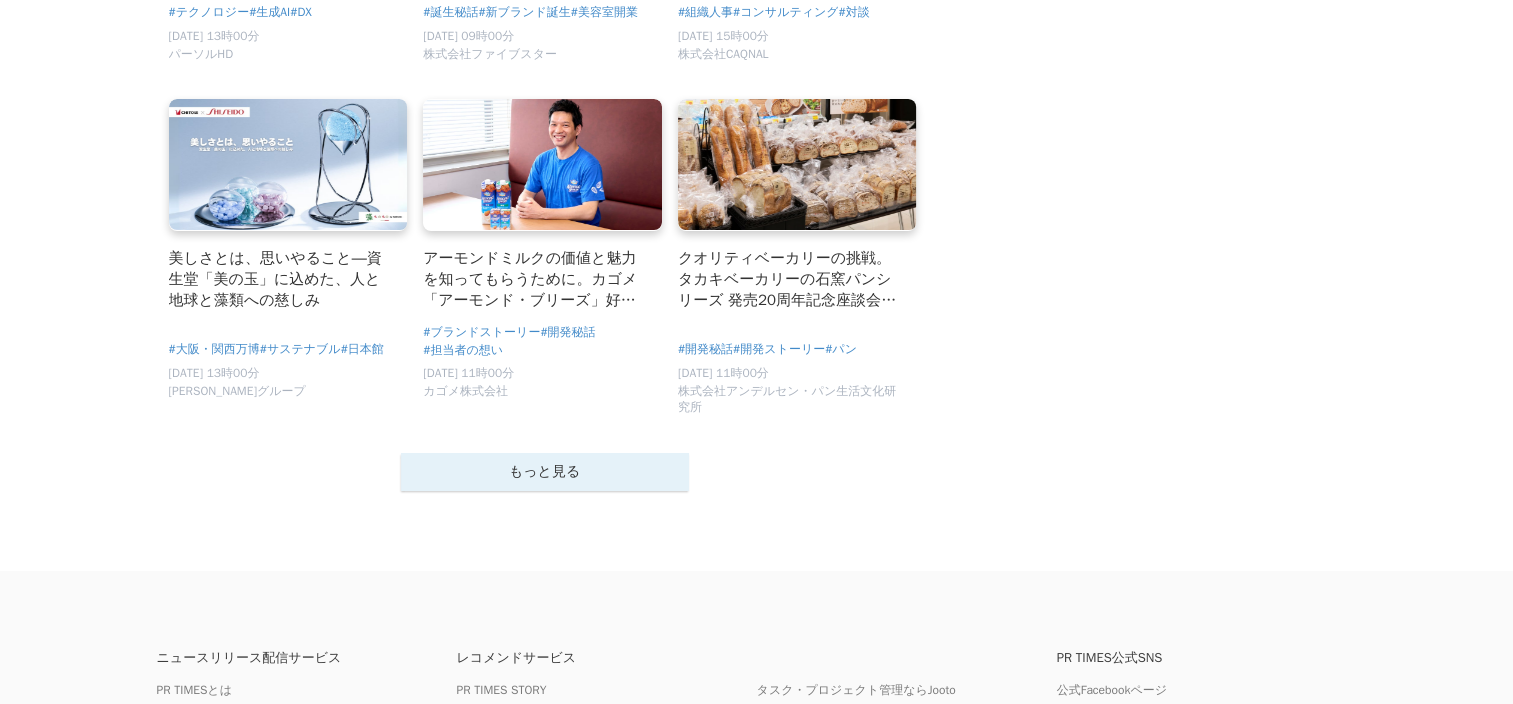 scroll, scrollTop: 22300, scrollLeft: 0, axis: vertical 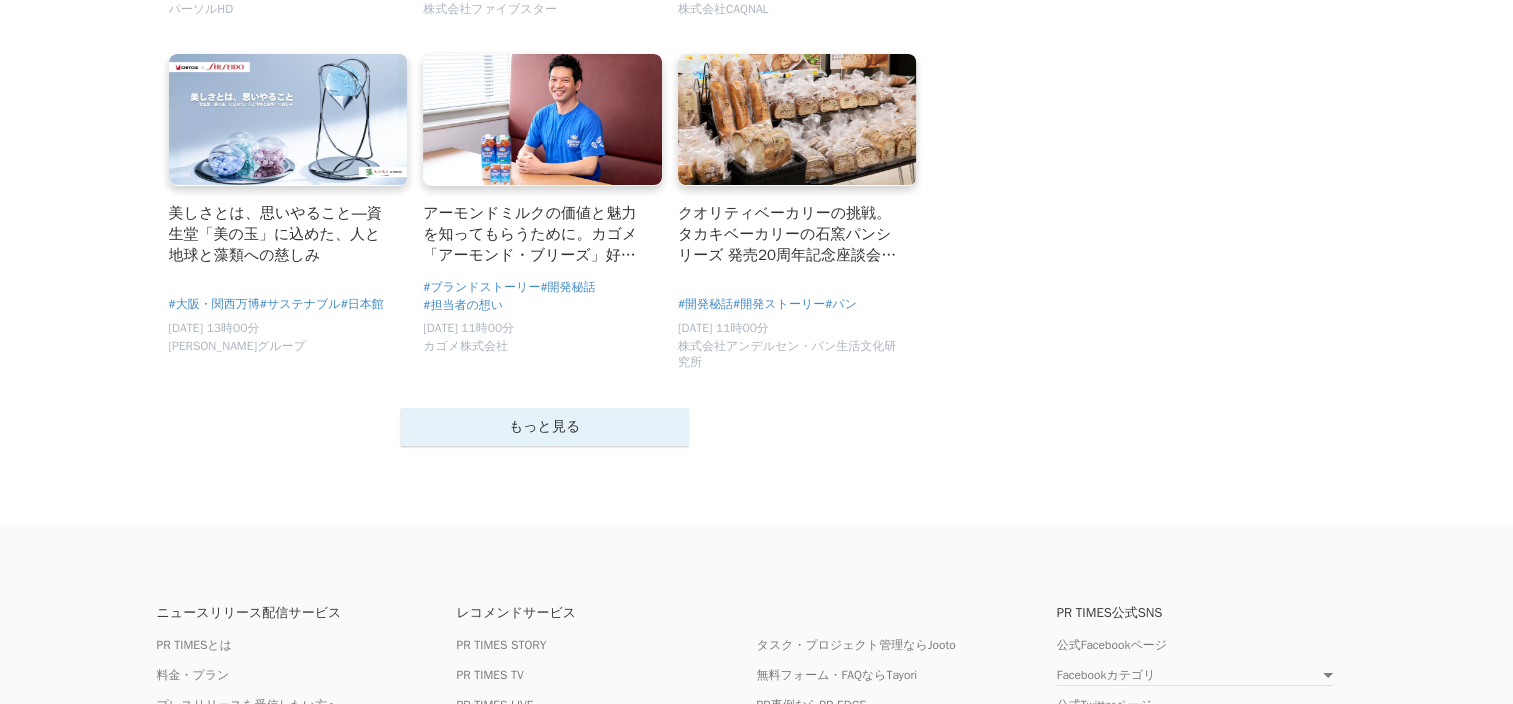 click on "もっと見る" at bounding box center (545, 427) 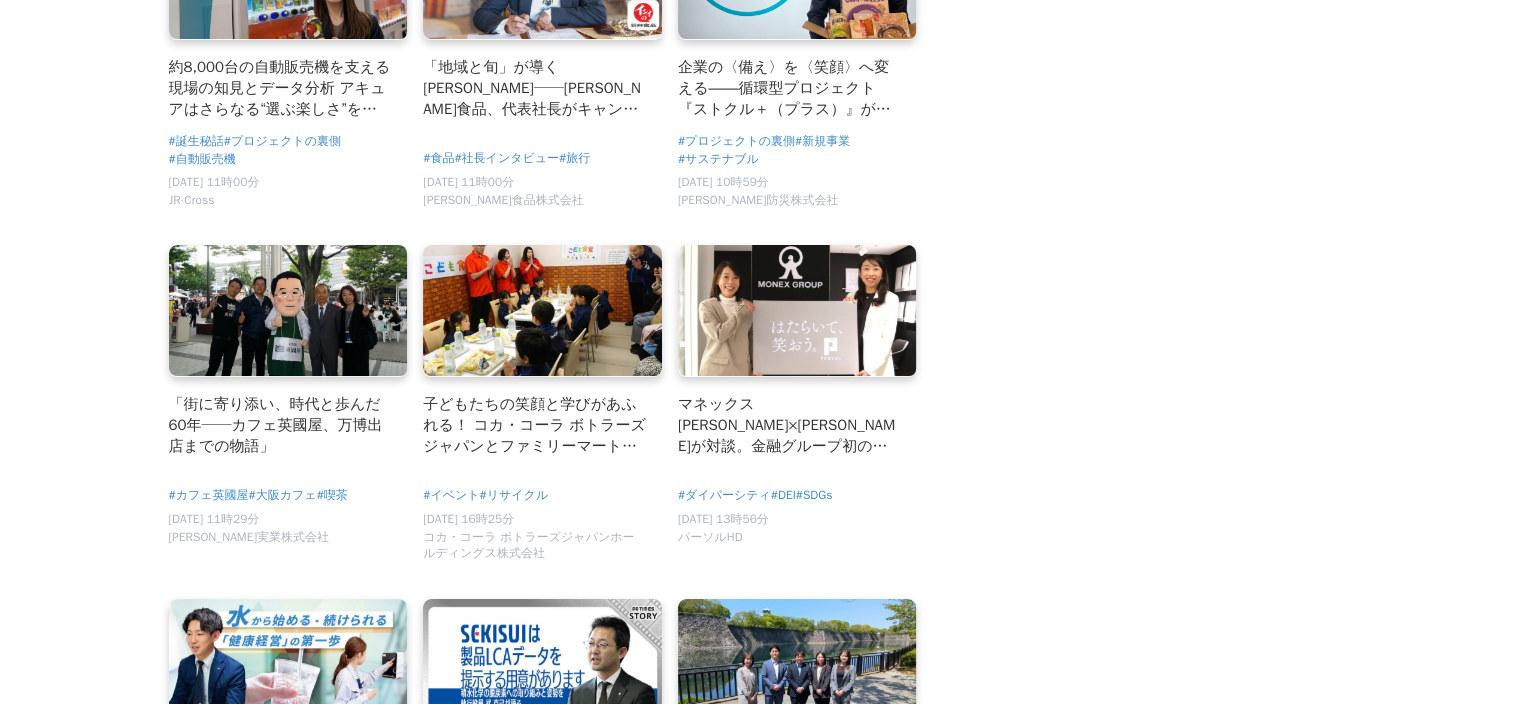 scroll, scrollTop: 22900, scrollLeft: 0, axis: vertical 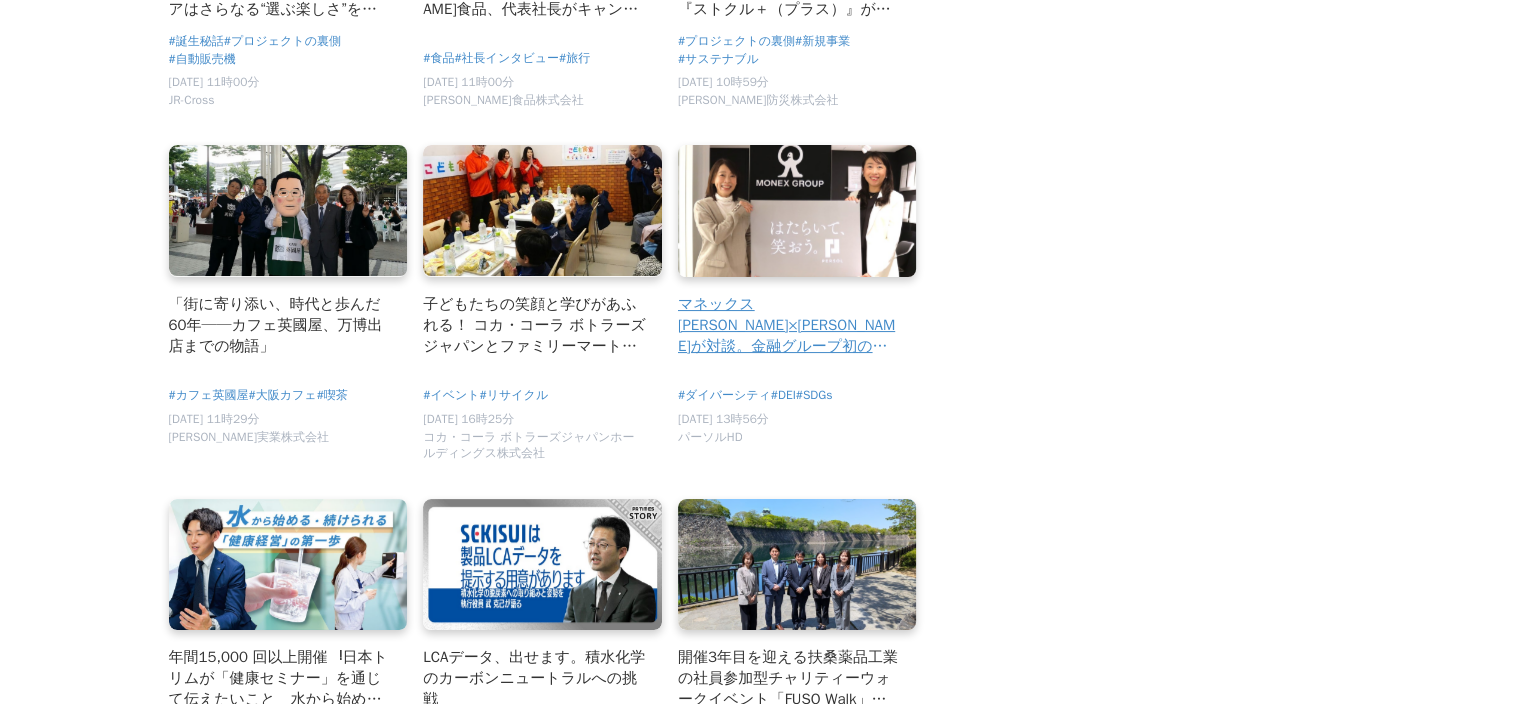 click on "マネックス清明氏×パーソル喜多が対談。金融グループ初の女性トップが語る、DEIへの想い" at bounding box center (789, 325) 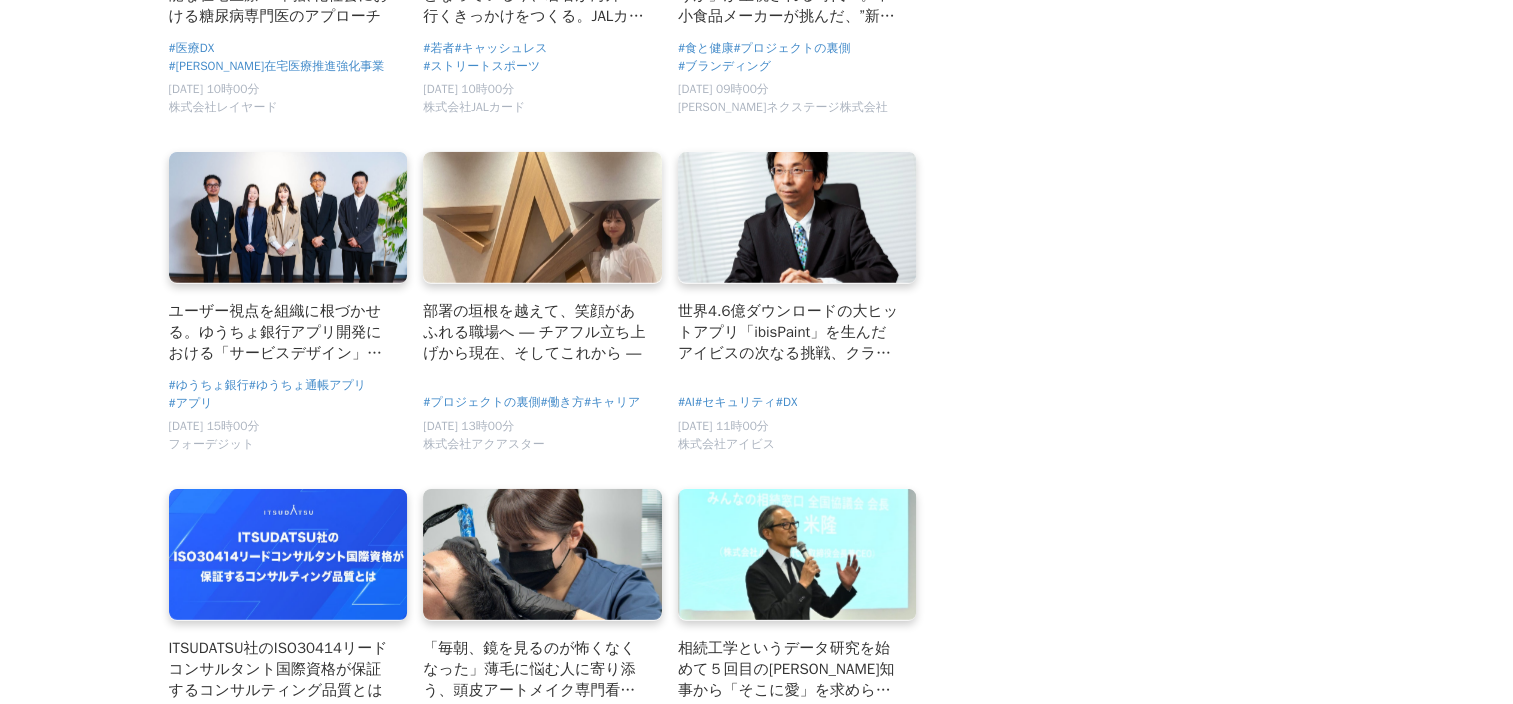 scroll, scrollTop: 20300, scrollLeft: 0, axis: vertical 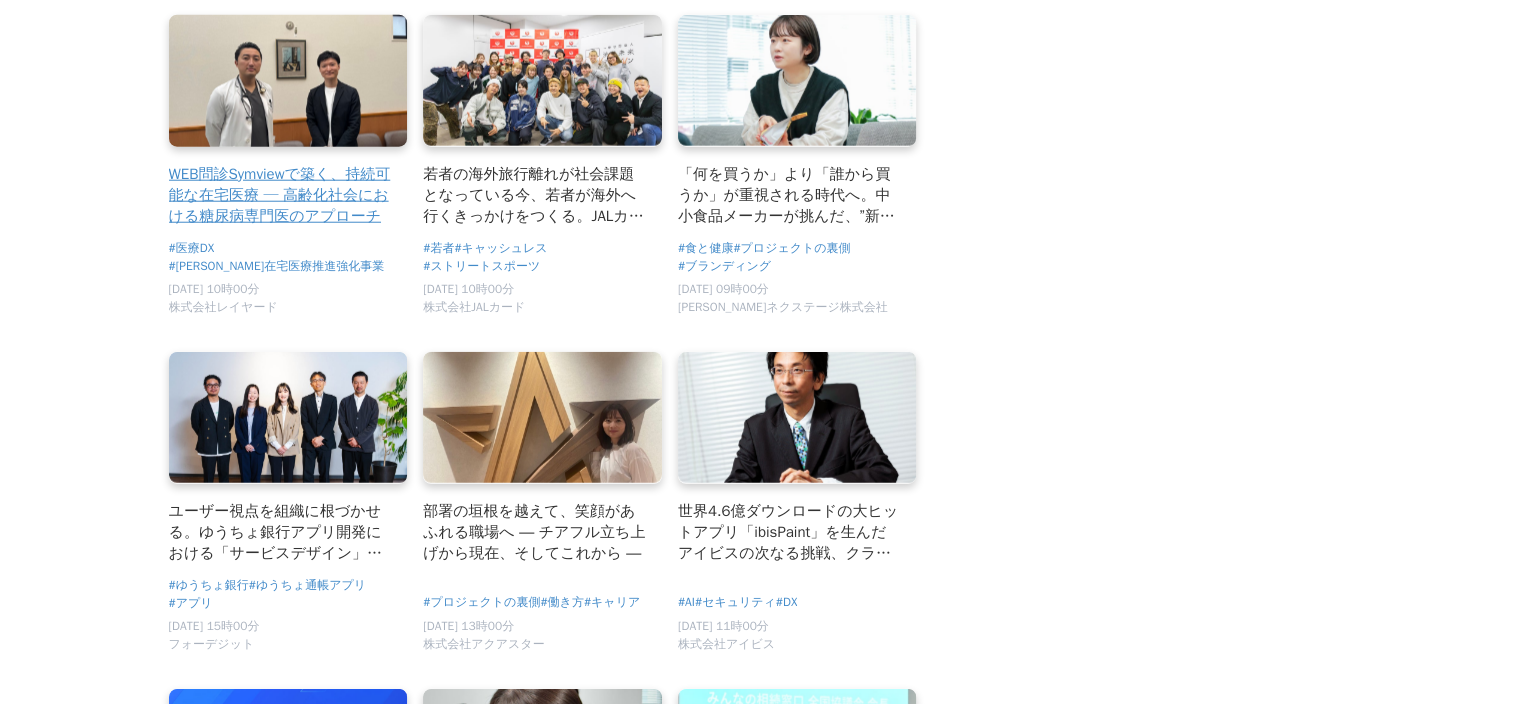 click at bounding box center (288, 81) 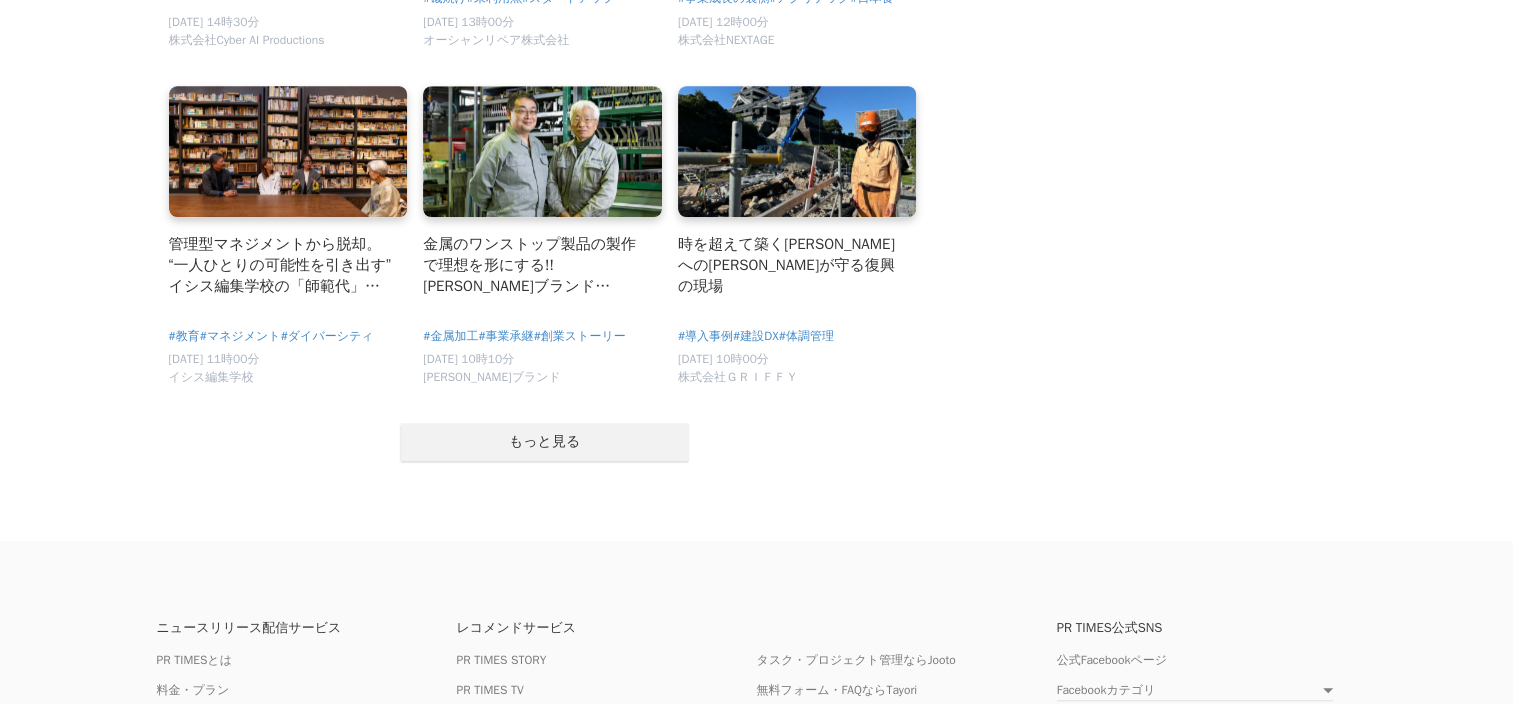 scroll, scrollTop: 24400, scrollLeft: 0, axis: vertical 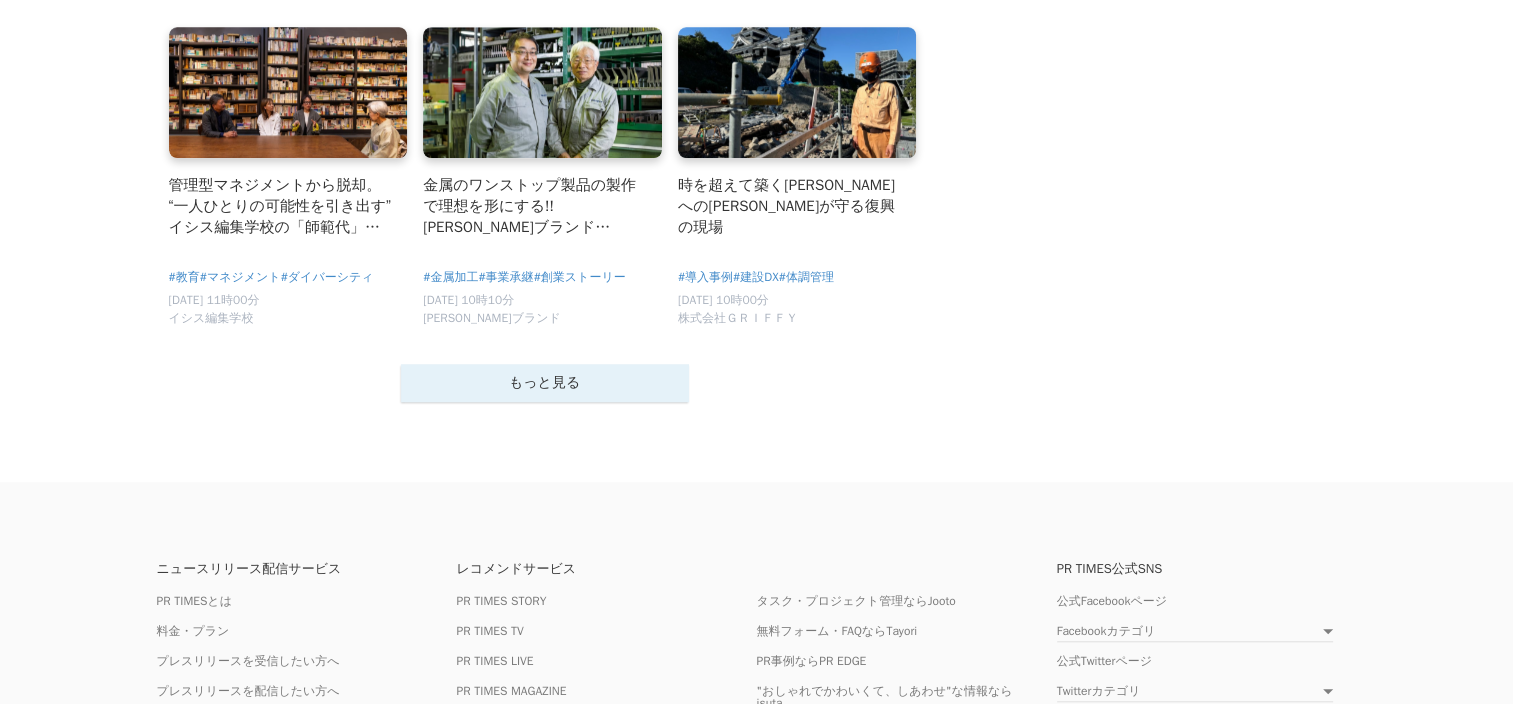 click on "もっと見る" at bounding box center [545, 383] 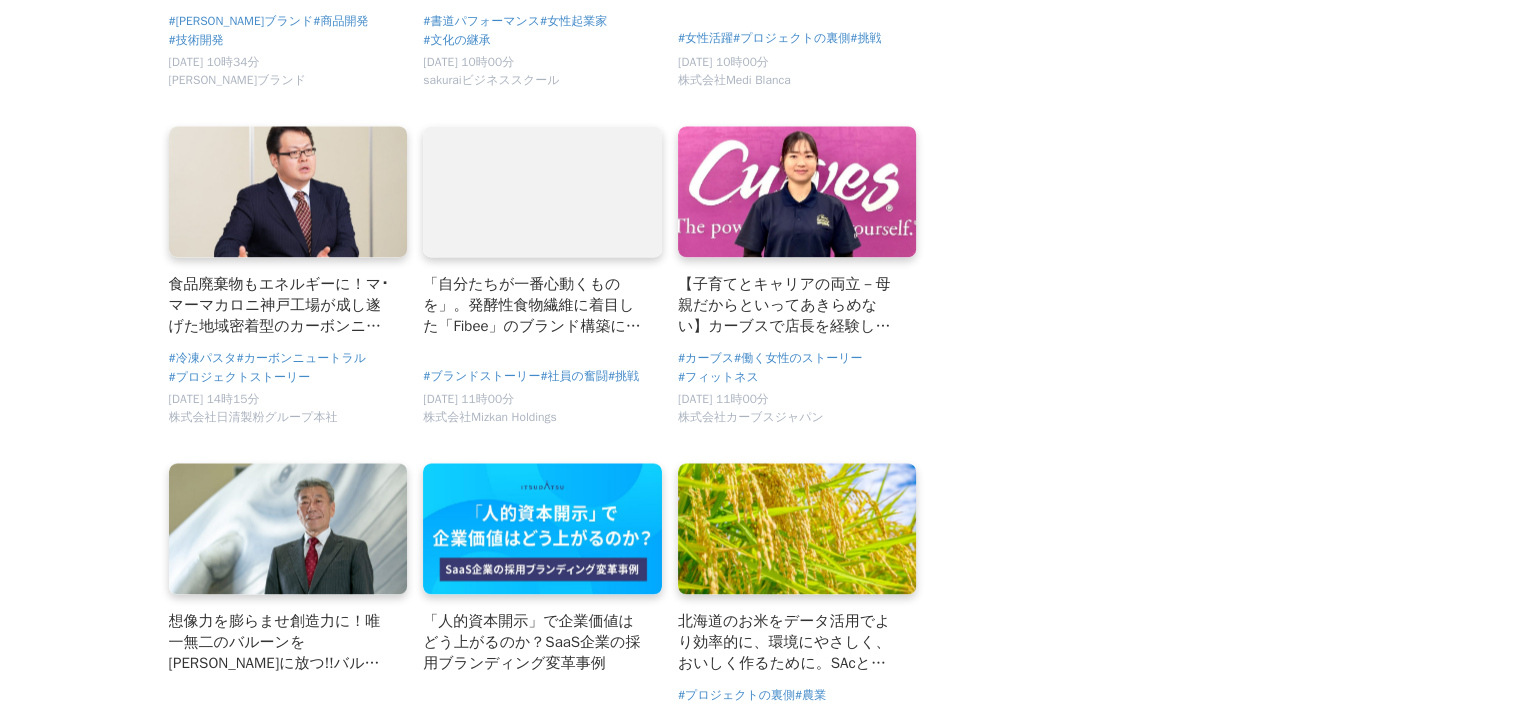scroll, scrollTop: 25700, scrollLeft: 0, axis: vertical 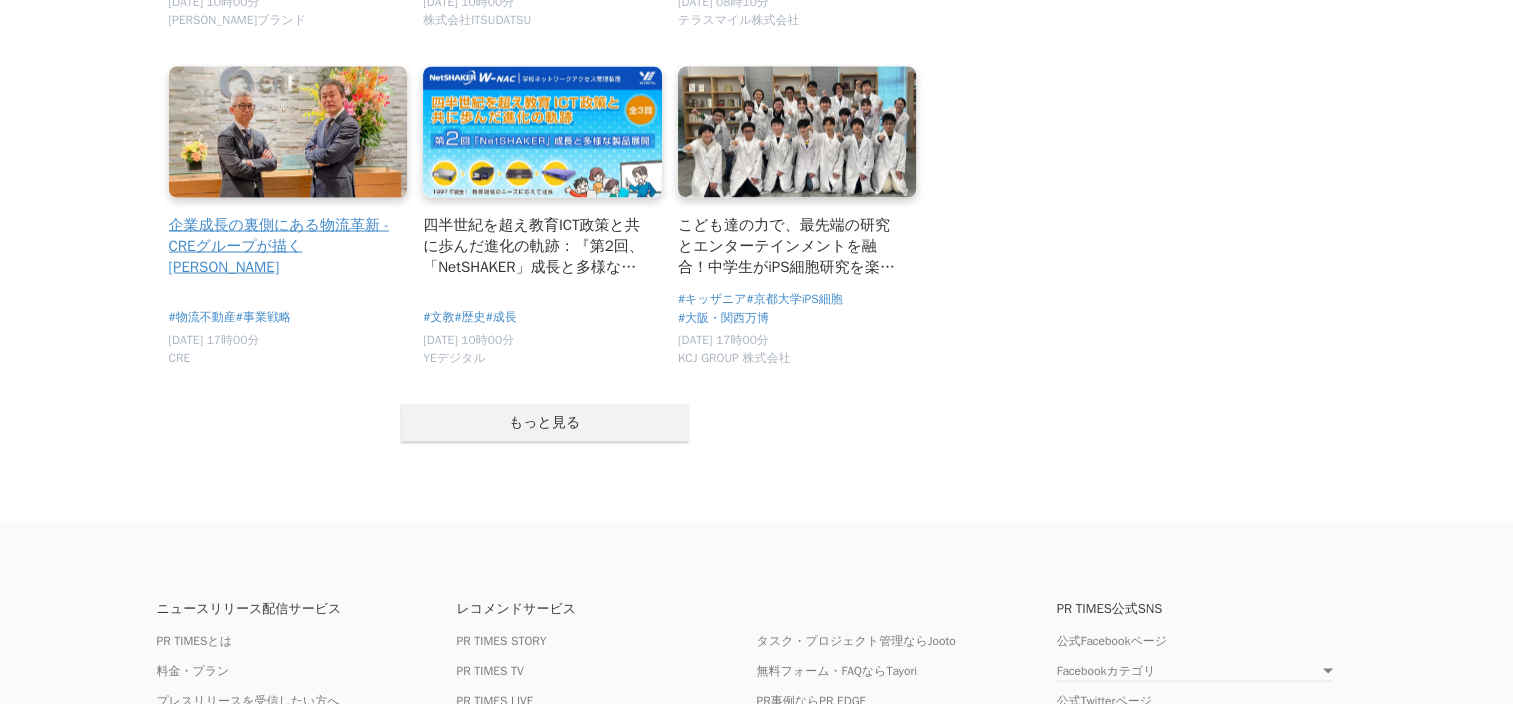 click on "企業成長の裏側にある物流革新 - CREグループが描く未来" at bounding box center (288, 175) 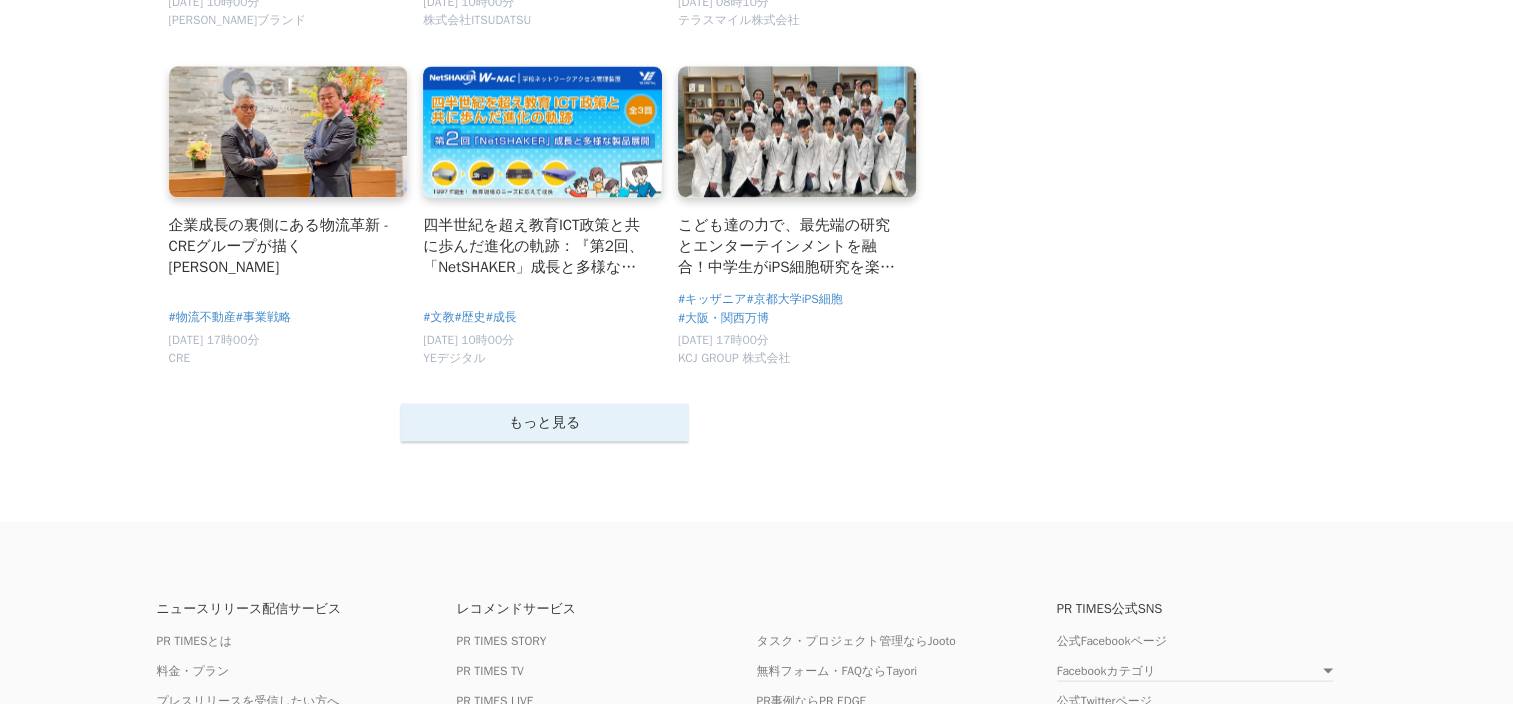 click on "もっと見る" at bounding box center [545, 422] 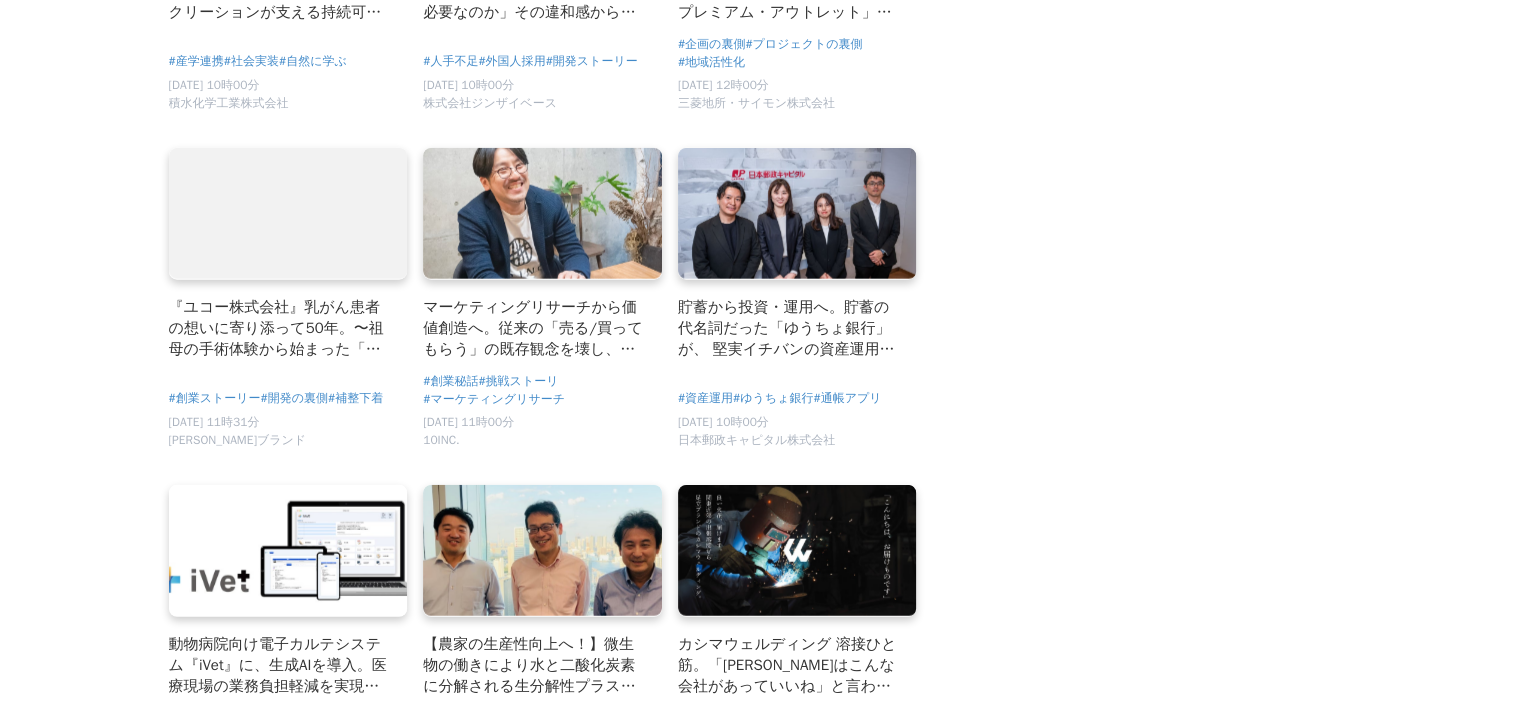 scroll, scrollTop: 27700, scrollLeft: 0, axis: vertical 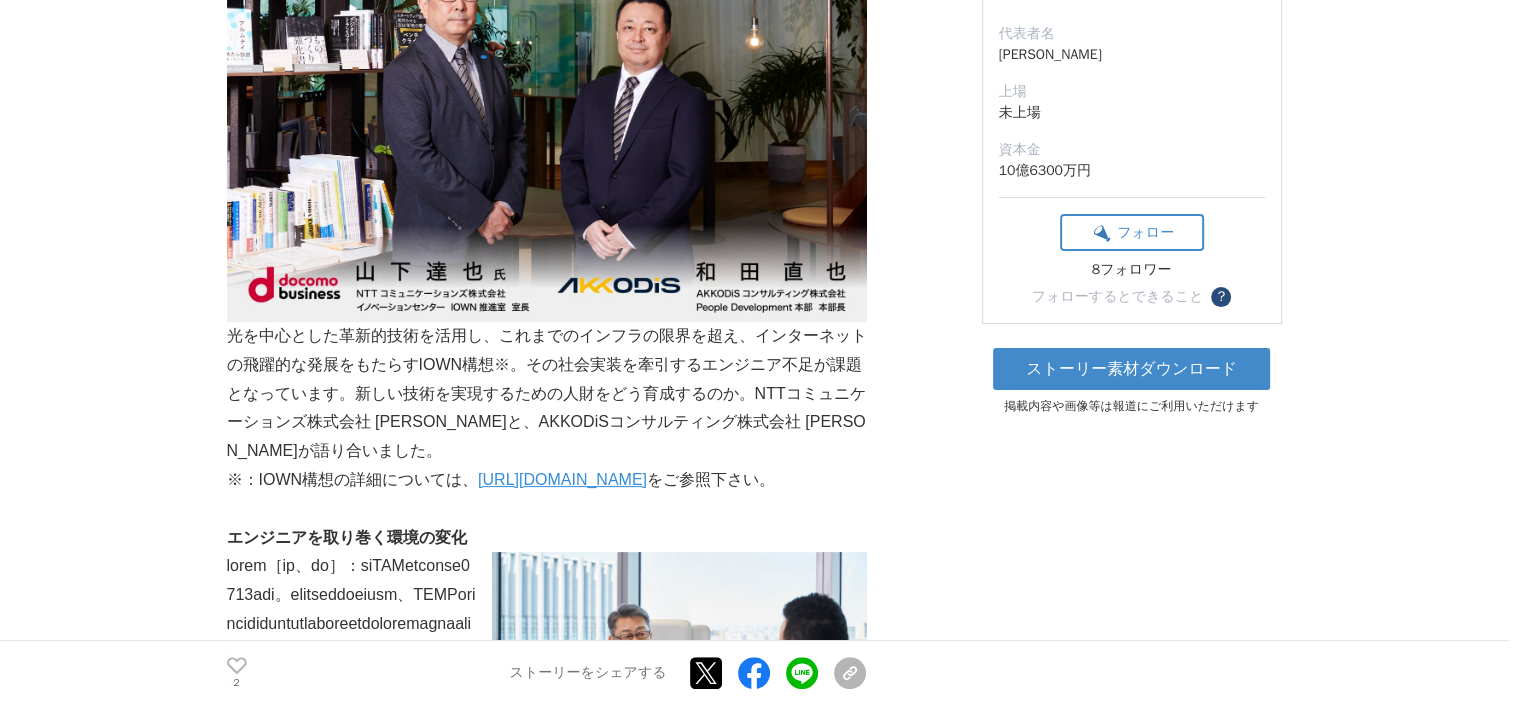 click on "https://www.rd.ntt/iown/" at bounding box center [562, 479] 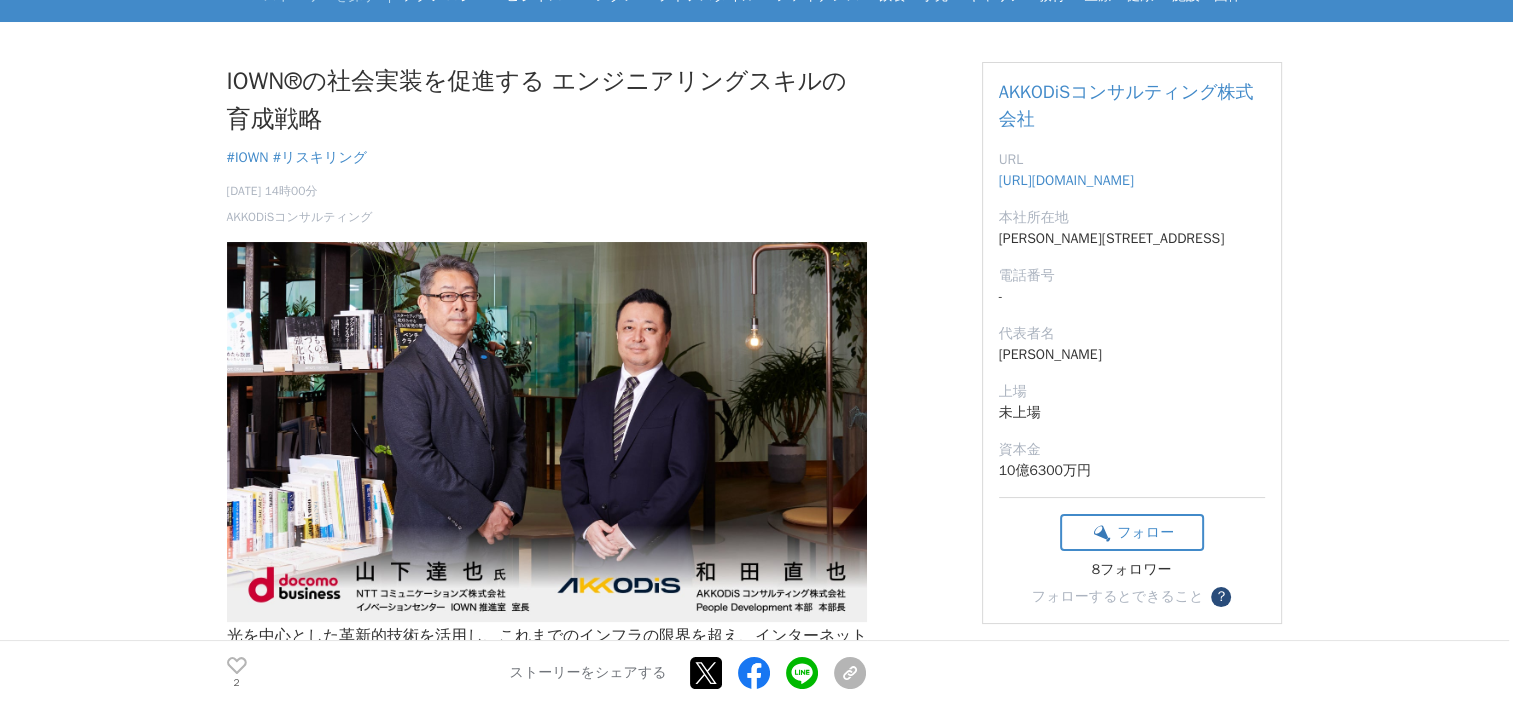 scroll, scrollTop: 400, scrollLeft: 0, axis: vertical 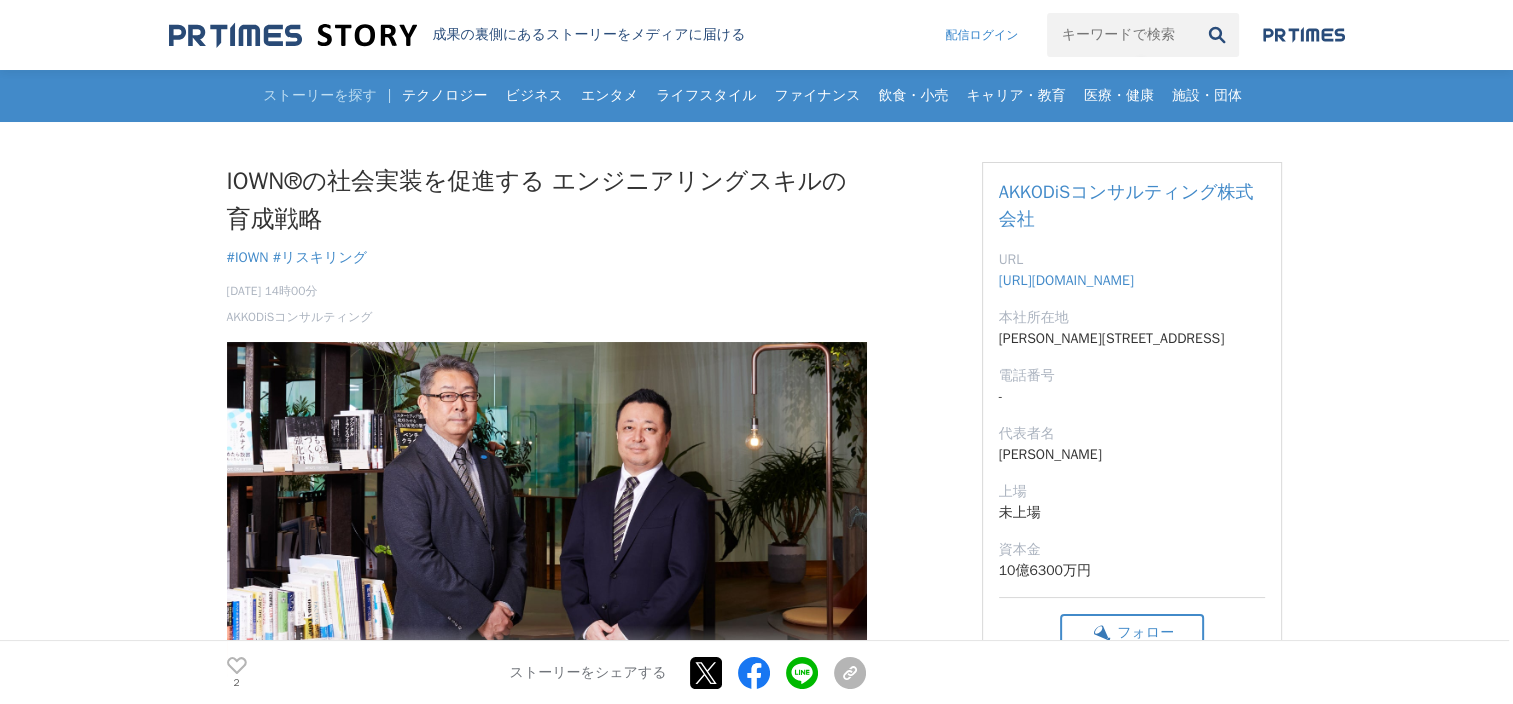 click on "IOWN®の社会実装を促進する エンジニアリングスキルの育成戦略
IOWN
#IOWN
#リスキリング
2025年5月20日 14時00分
2" at bounding box center [547, 244] 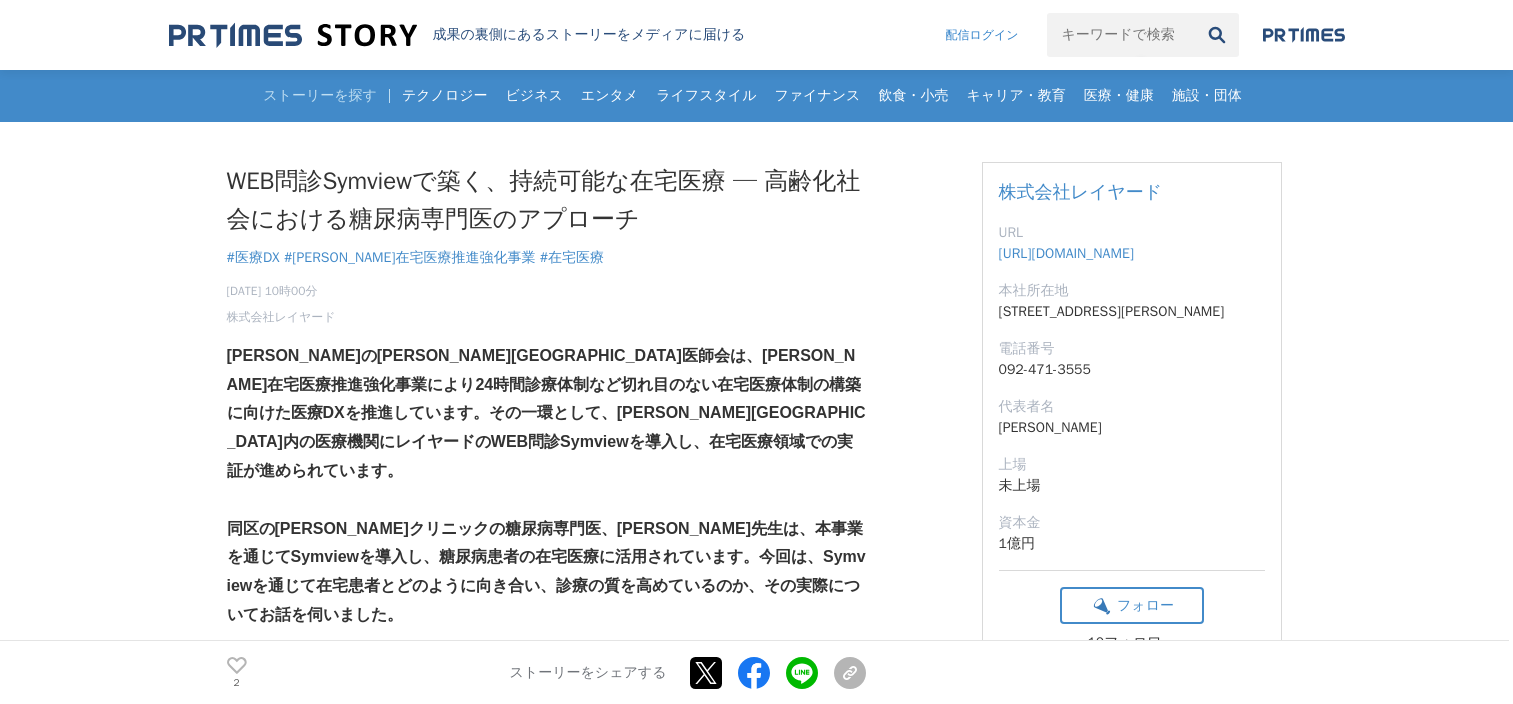 scroll, scrollTop: 0, scrollLeft: 0, axis: both 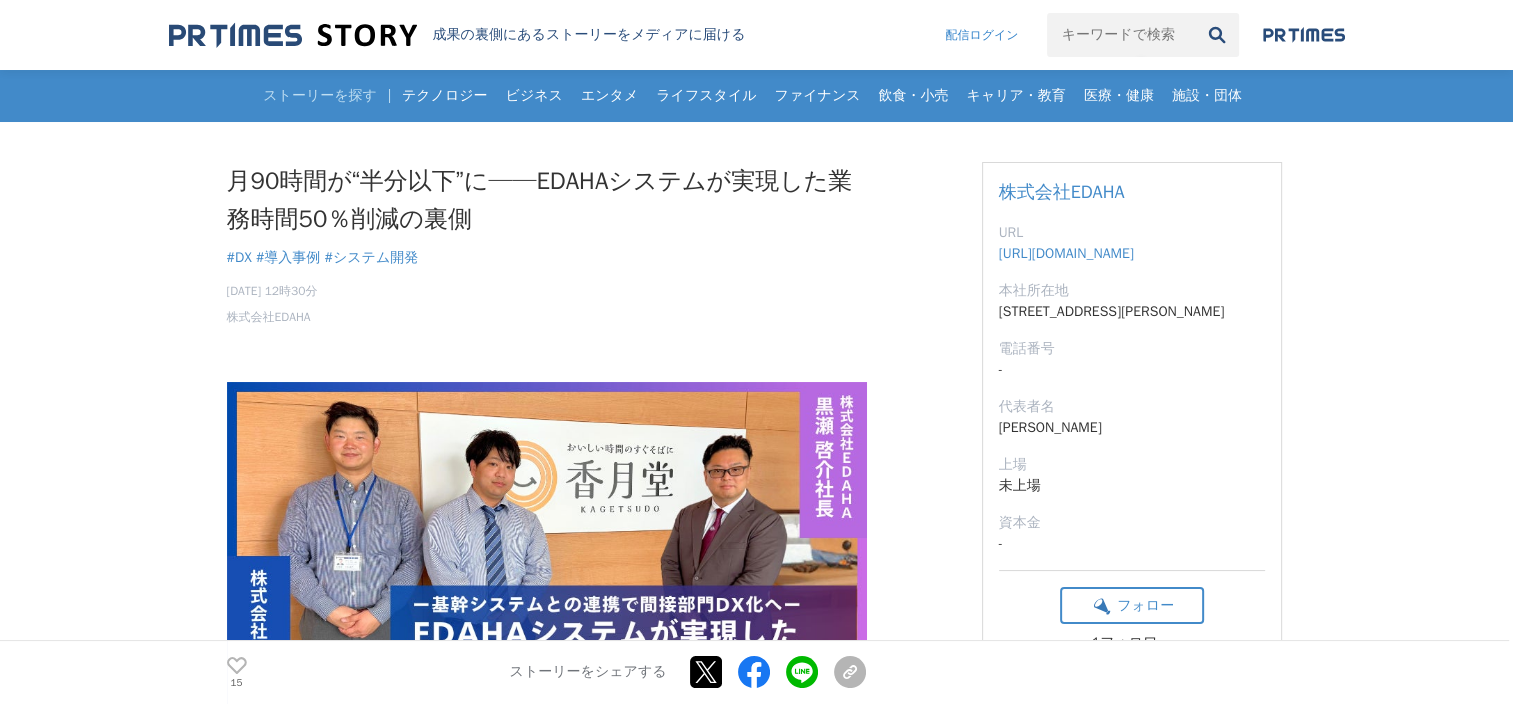 click on "月90時間が“半分以下”に──EDAHAシステムが実現した業務時間50％削減の裏側
DX
#DX
#導入事例
#システム開発" at bounding box center [756, 5103] 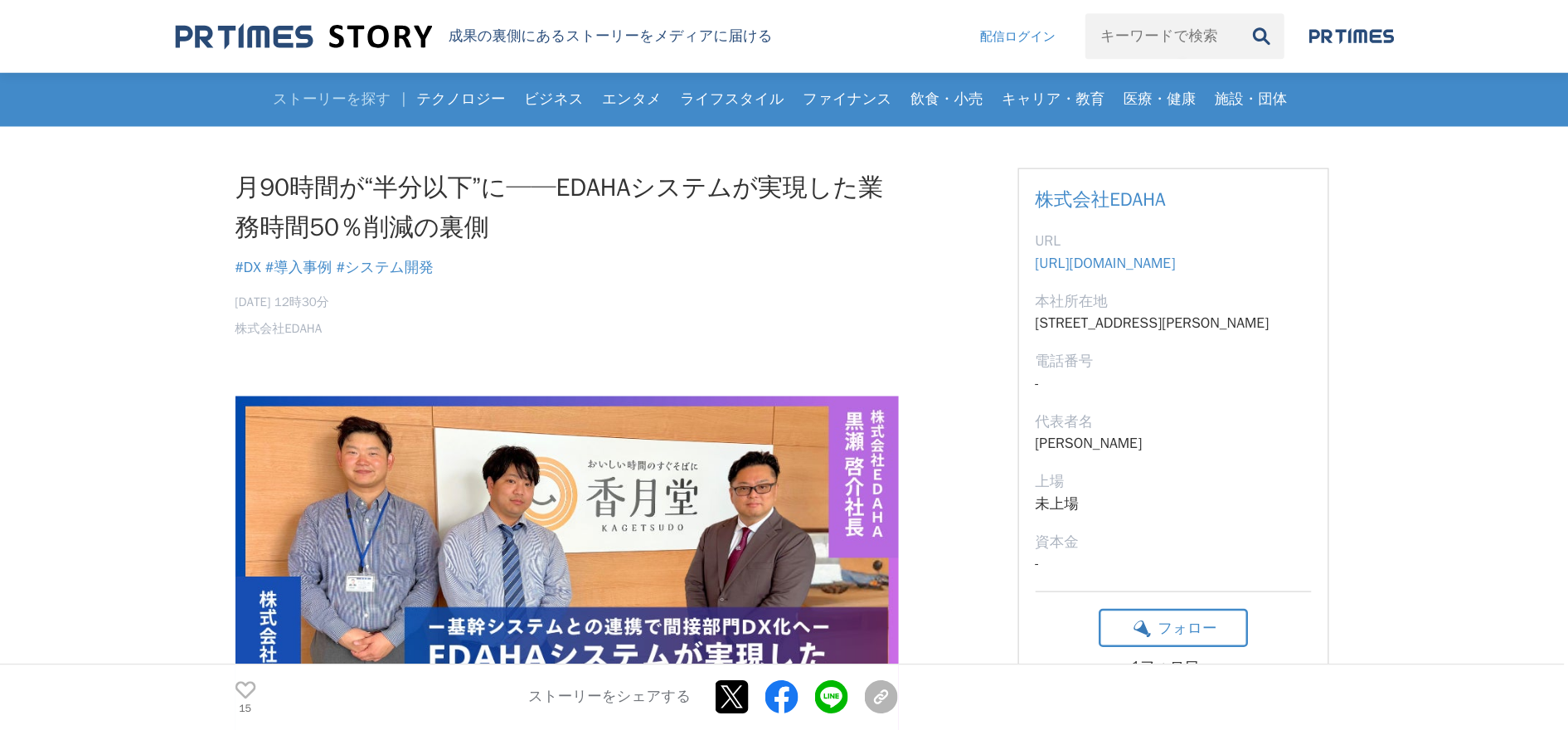 scroll, scrollTop: 0, scrollLeft: 0, axis: both 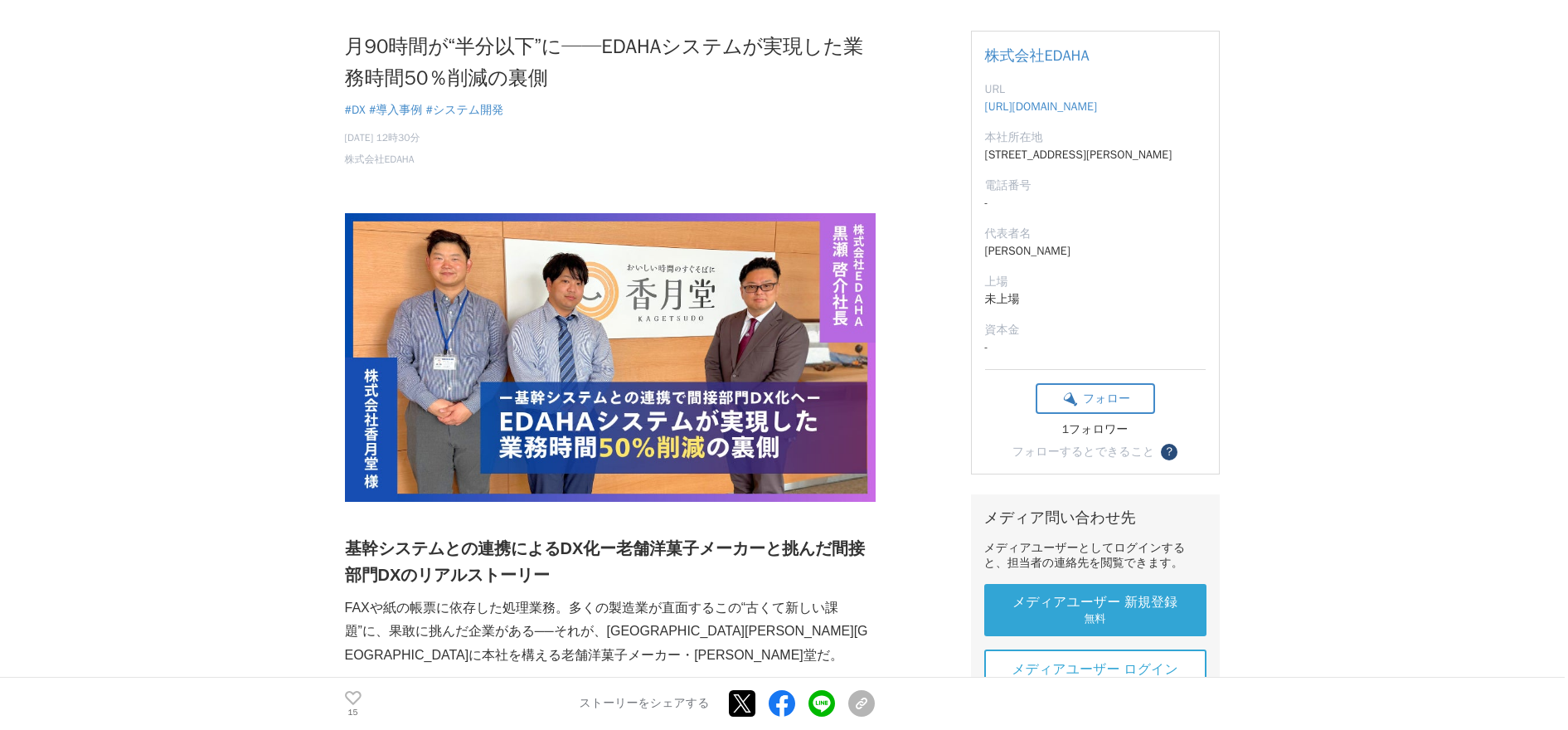 click on "月90時間が“半分以下”に──EDAHAシステムが実現した業務時間50％削減の裏側
DX
#DX
#導入事例
#システム開発" at bounding box center (784, 4129) 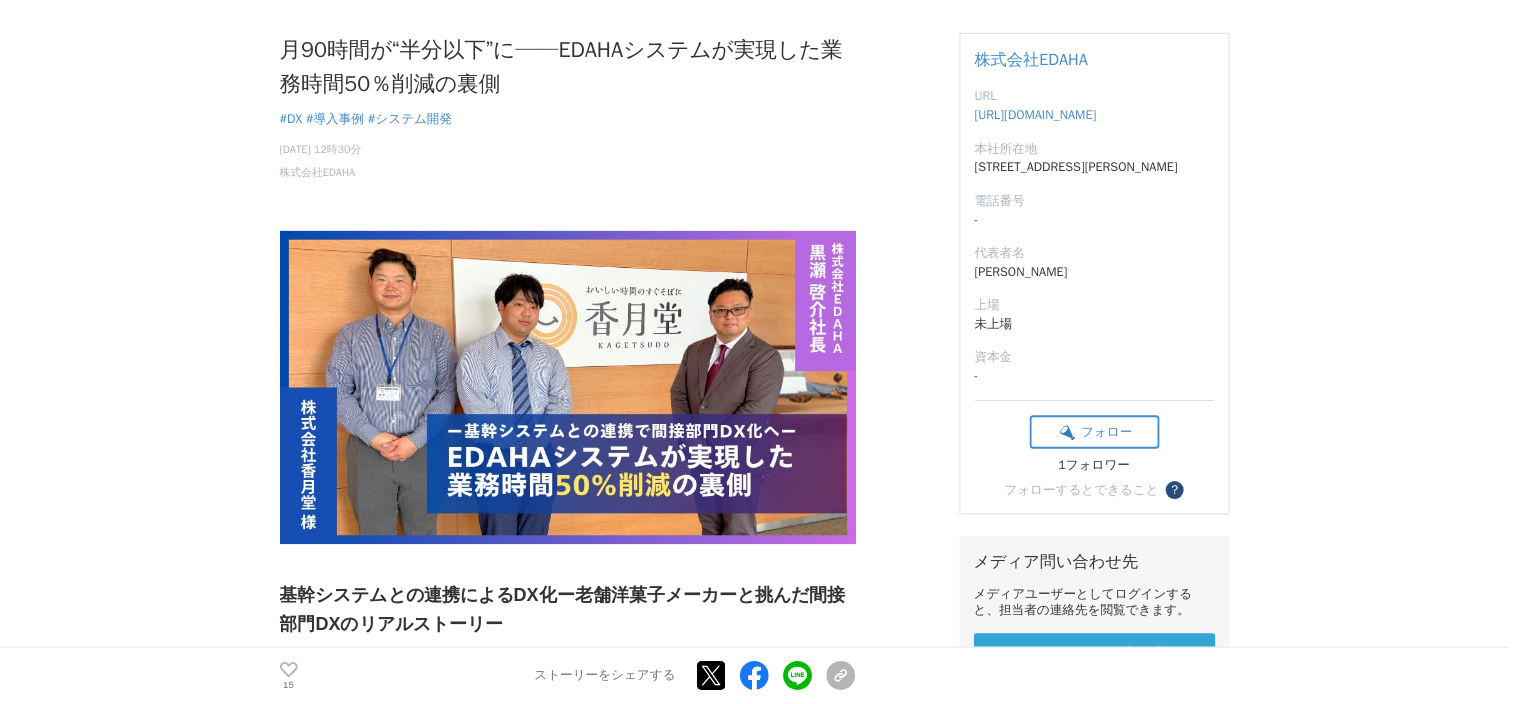 scroll, scrollTop: 125, scrollLeft: 0, axis: vertical 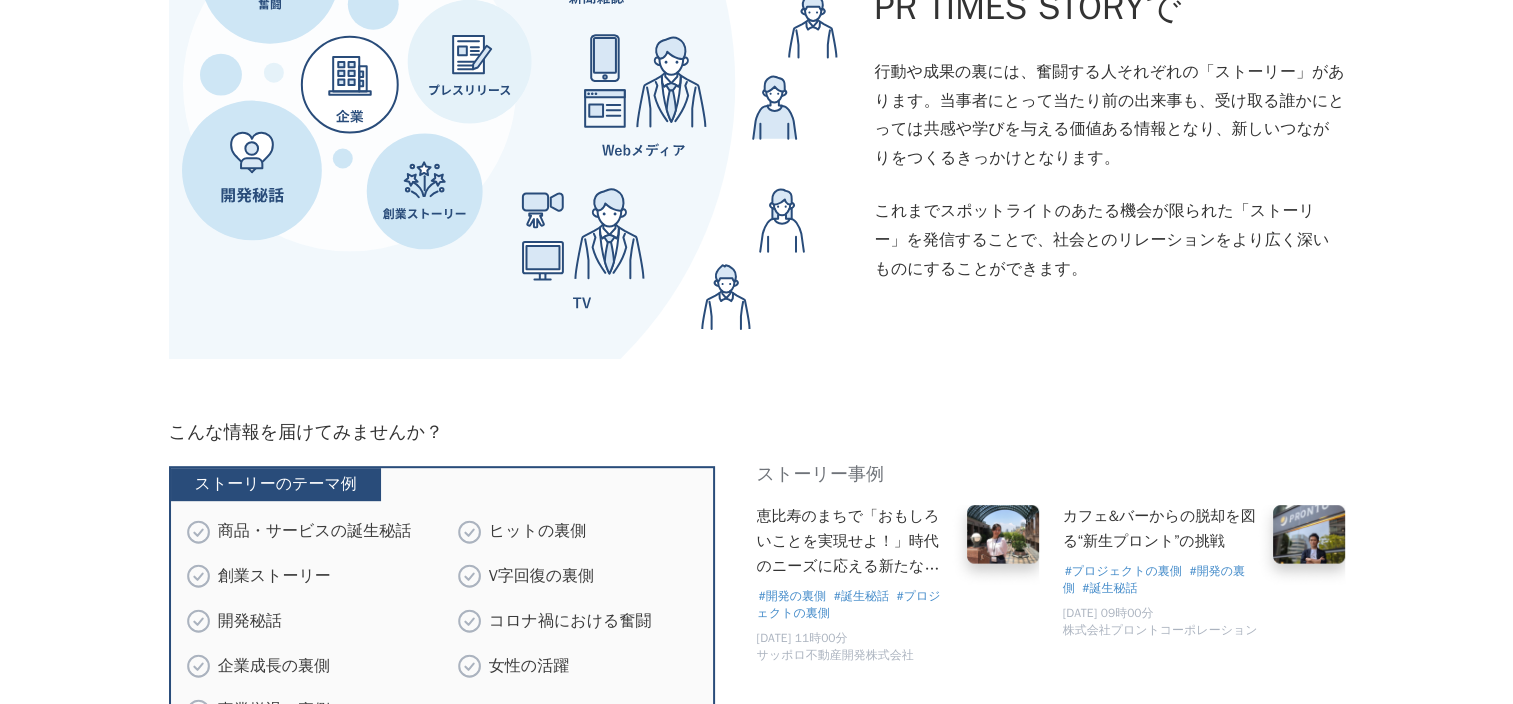 click on "企業の“人”と社会の
リレーションを
PR TIMES STORYで
行動や成果の裏には、奮闘する人それぞれの「ストーリー」があります。当事者にとって当たり前の出来事も、受け取る誰かにとっては共感や学びを与える価値ある情報となり、新しいつながりをつくるきっかけとなります。
これまでスポットライトのあたる機会が限られた「ストーリー」を発信することで、社会とのリレーションをより広く深いものにすることができます。" at bounding box center [757, 89] 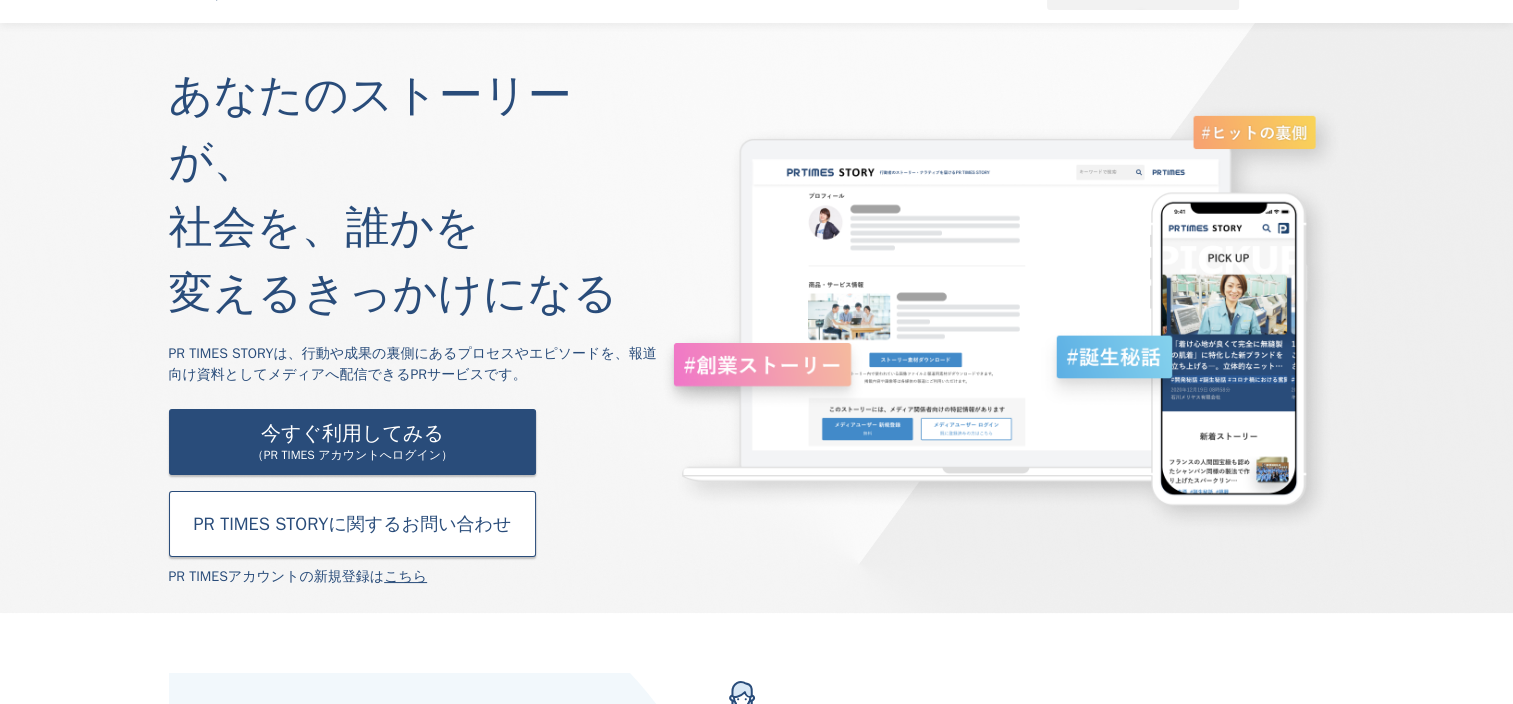 scroll, scrollTop: 0, scrollLeft: 0, axis: both 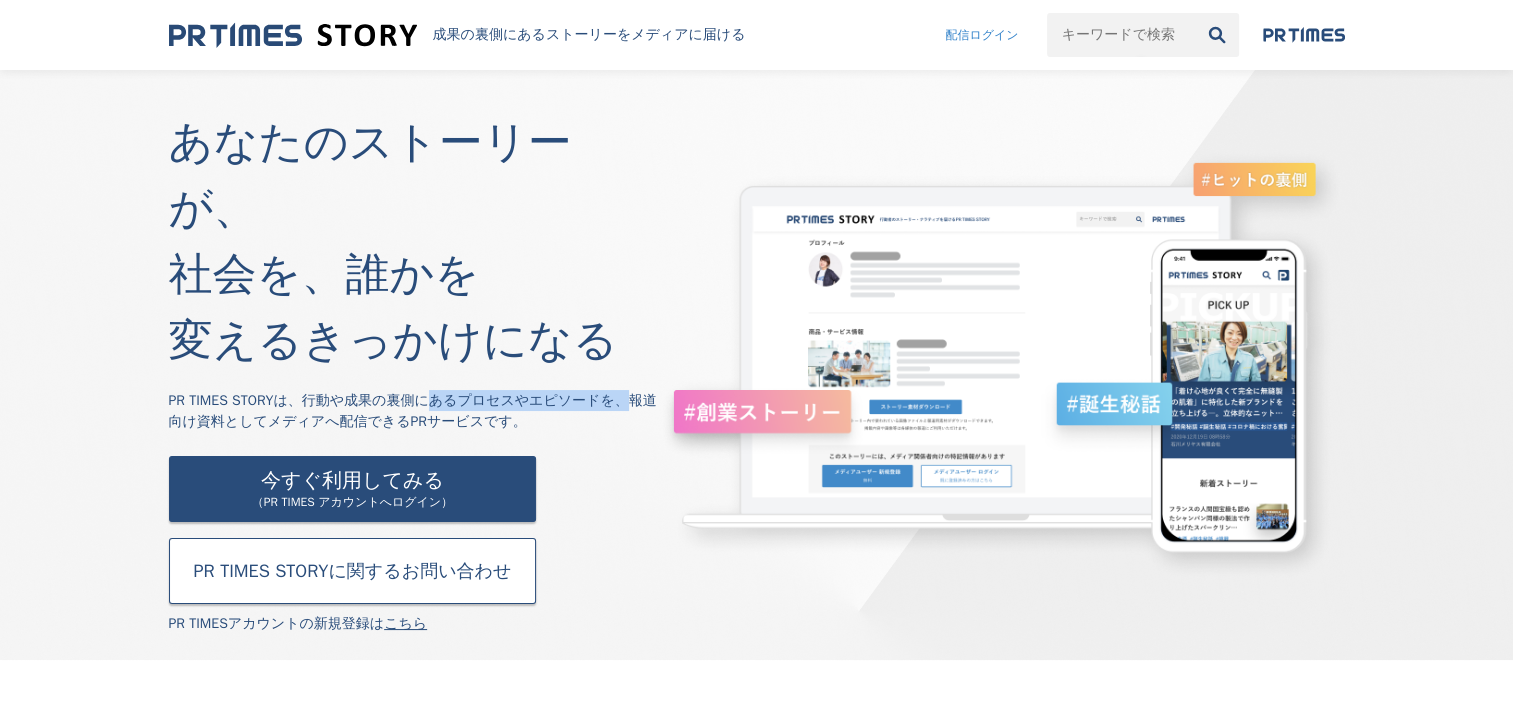 drag, startPoint x: 170, startPoint y: 329, endPoint x: 288, endPoint y: 330, distance: 118.004234 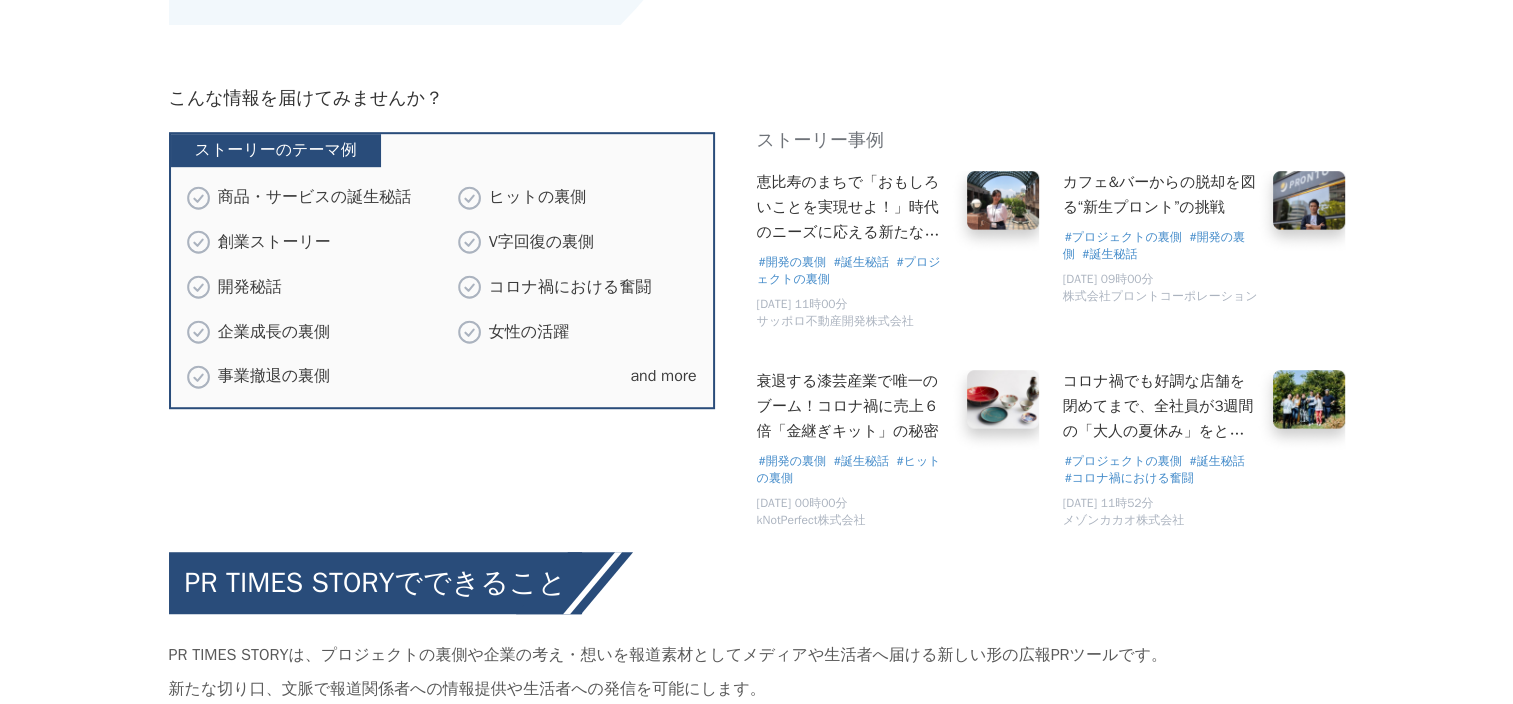 scroll, scrollTop: 1200, scrollLeft: 0, axis: vertical 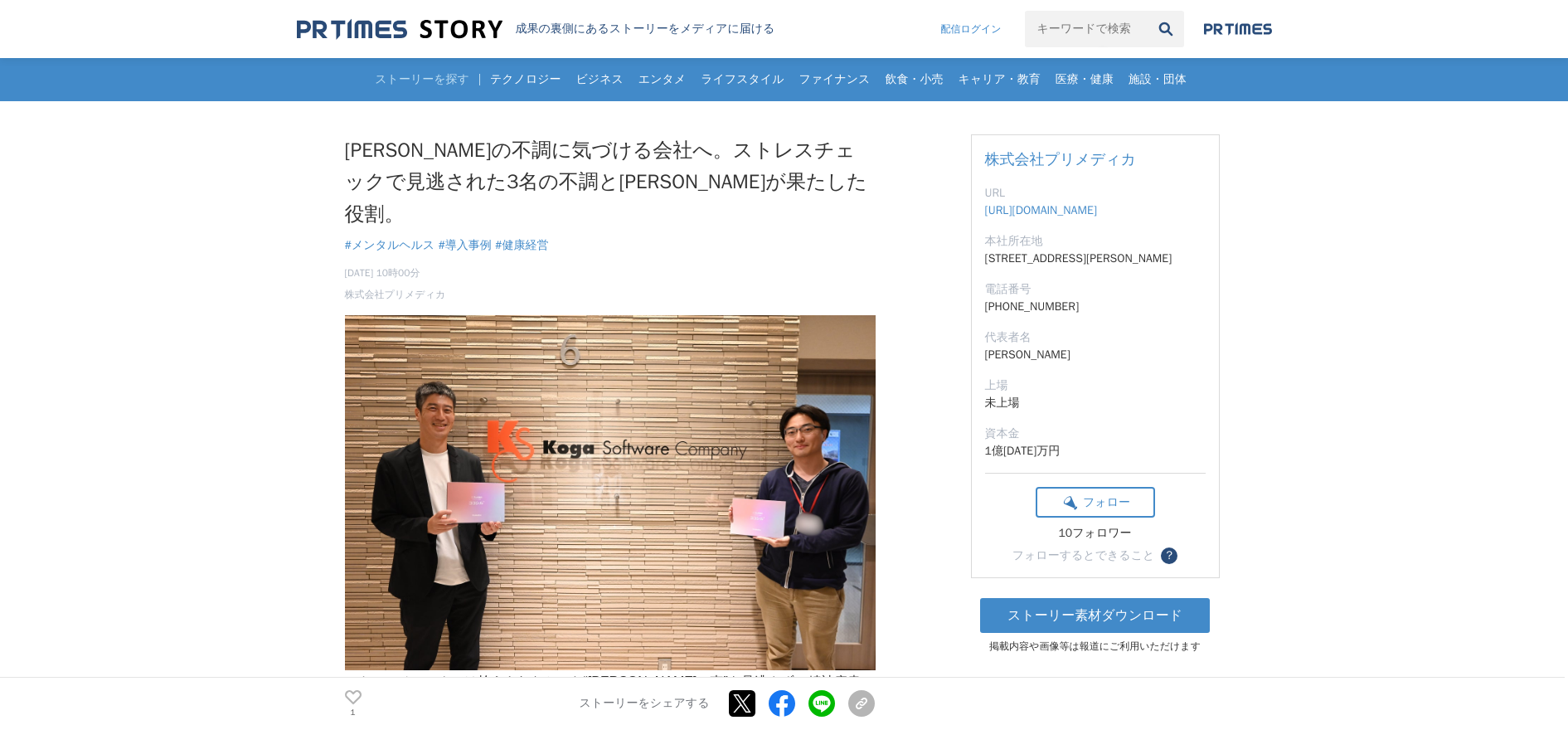 click on "[PERSON_NAME]の不調に気づける会社へ。ストレスチェックで見逃された3名の不調と[PERSON_NAME]が果たした役割。
メンタルヘルス
#メンタルヘルス
#導入事例
1 1 1" at bounding box center (784, 4405) 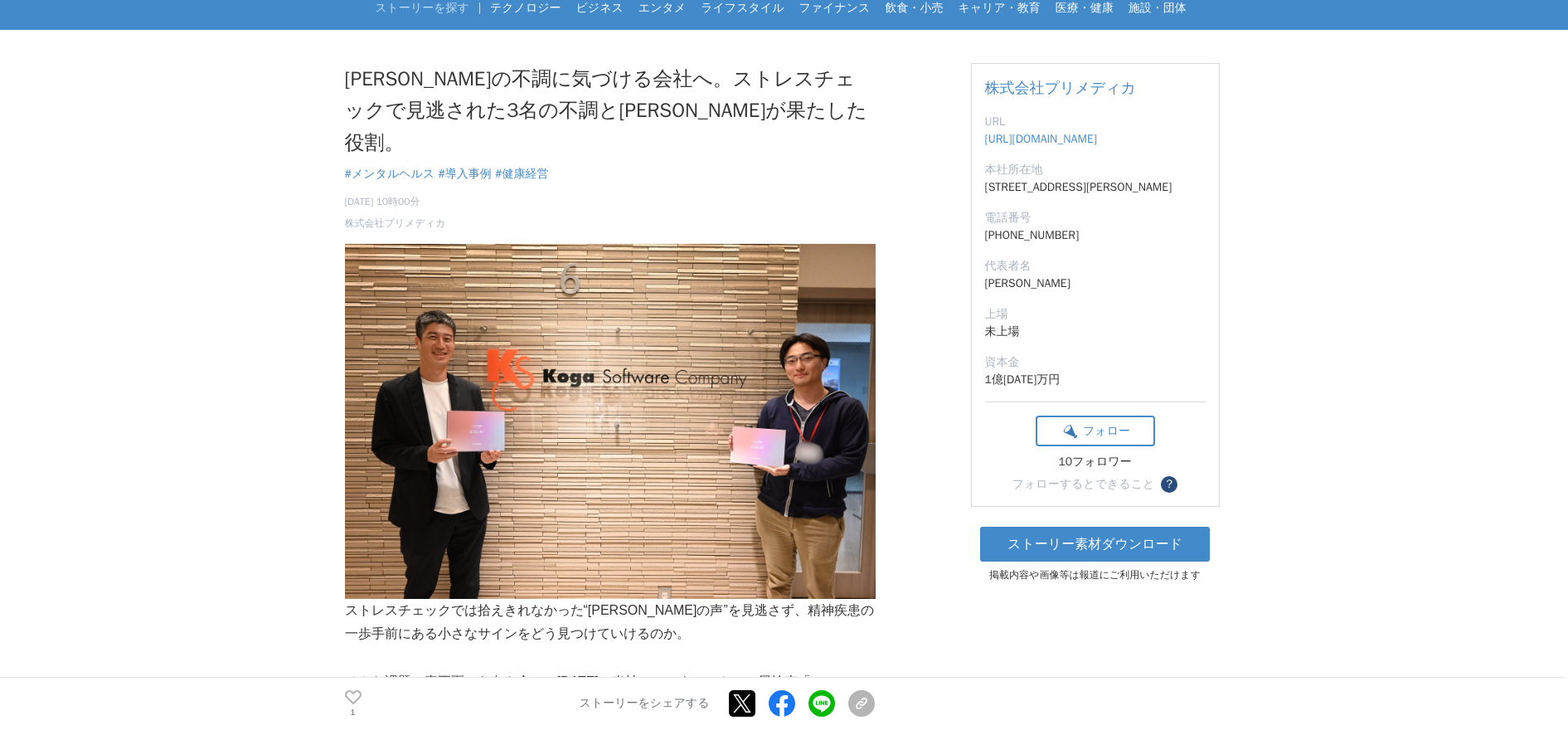 scroll, scrollTop: 104, scrollLeft: 0, axis: vertical 